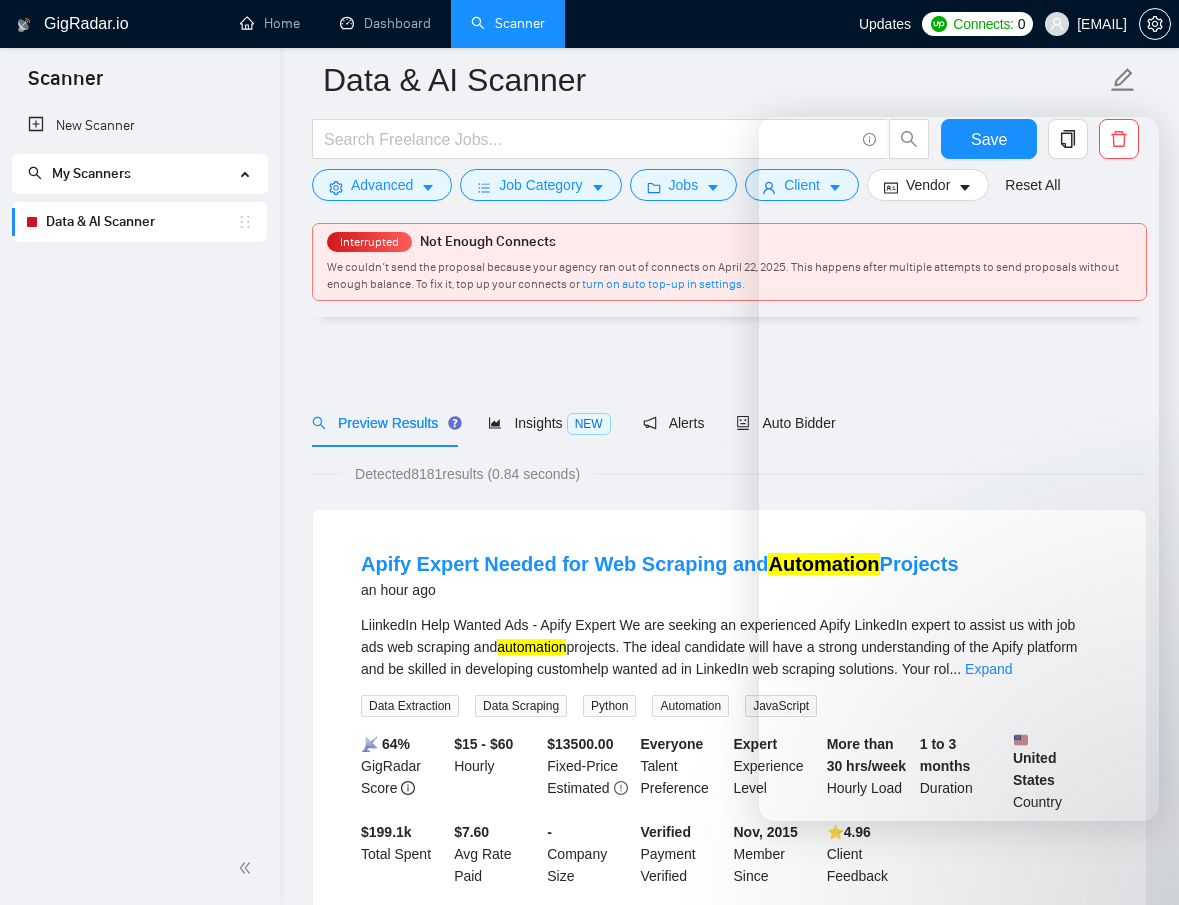 scroll, scrollTop: 1007, scrollLeft: 0, axis: vertical 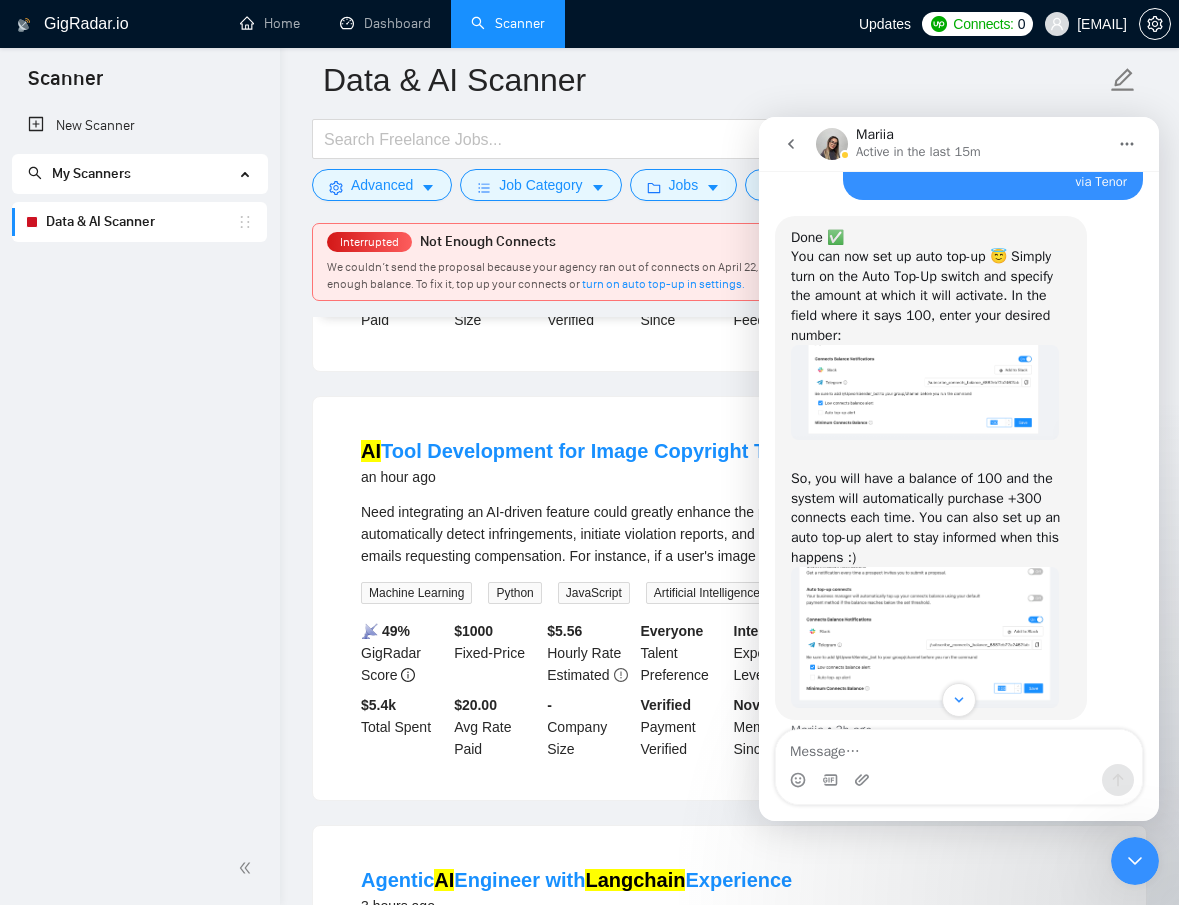 click on "New Scanner My Scanners Data & AI Scanner" at bounding box center [140, 469] 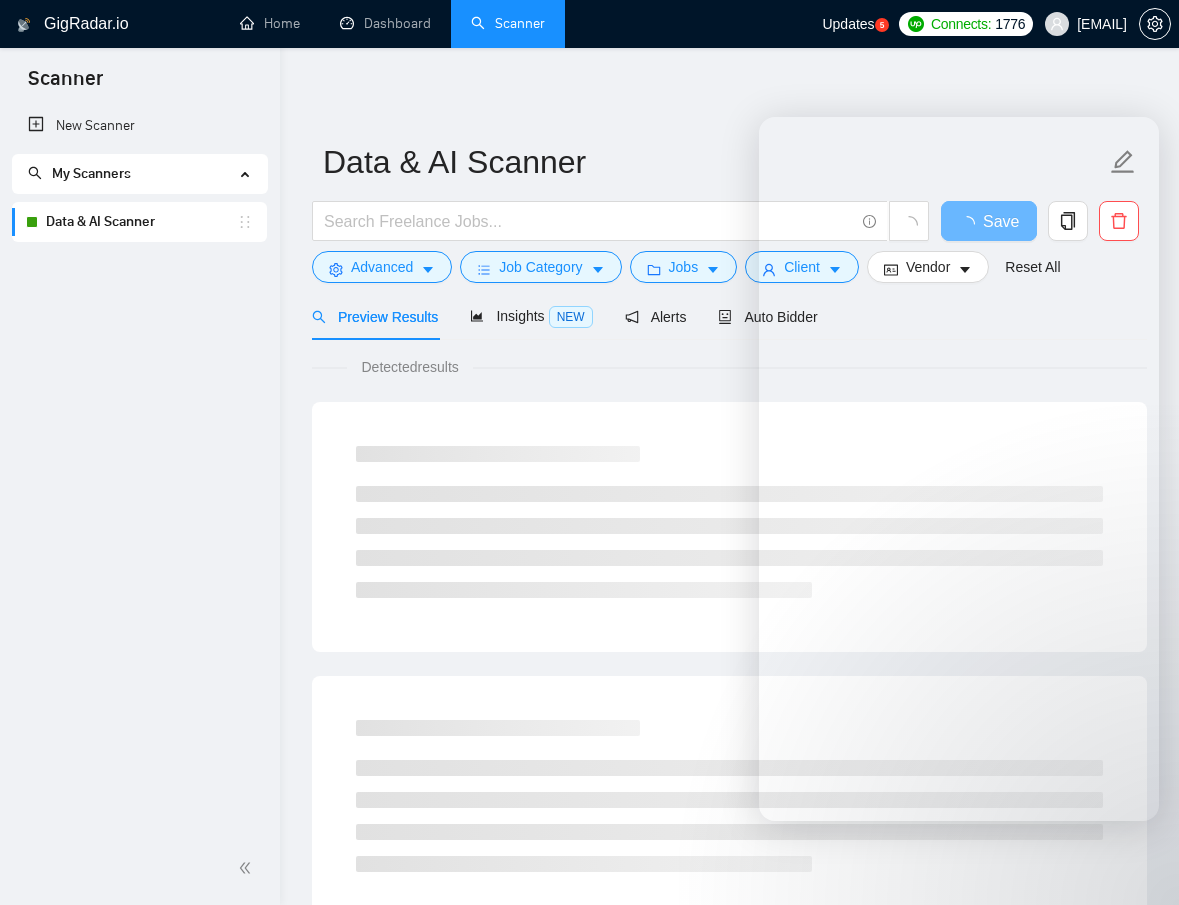 scroll, scrollTop: 0, scrollLeft: 0, axis: both 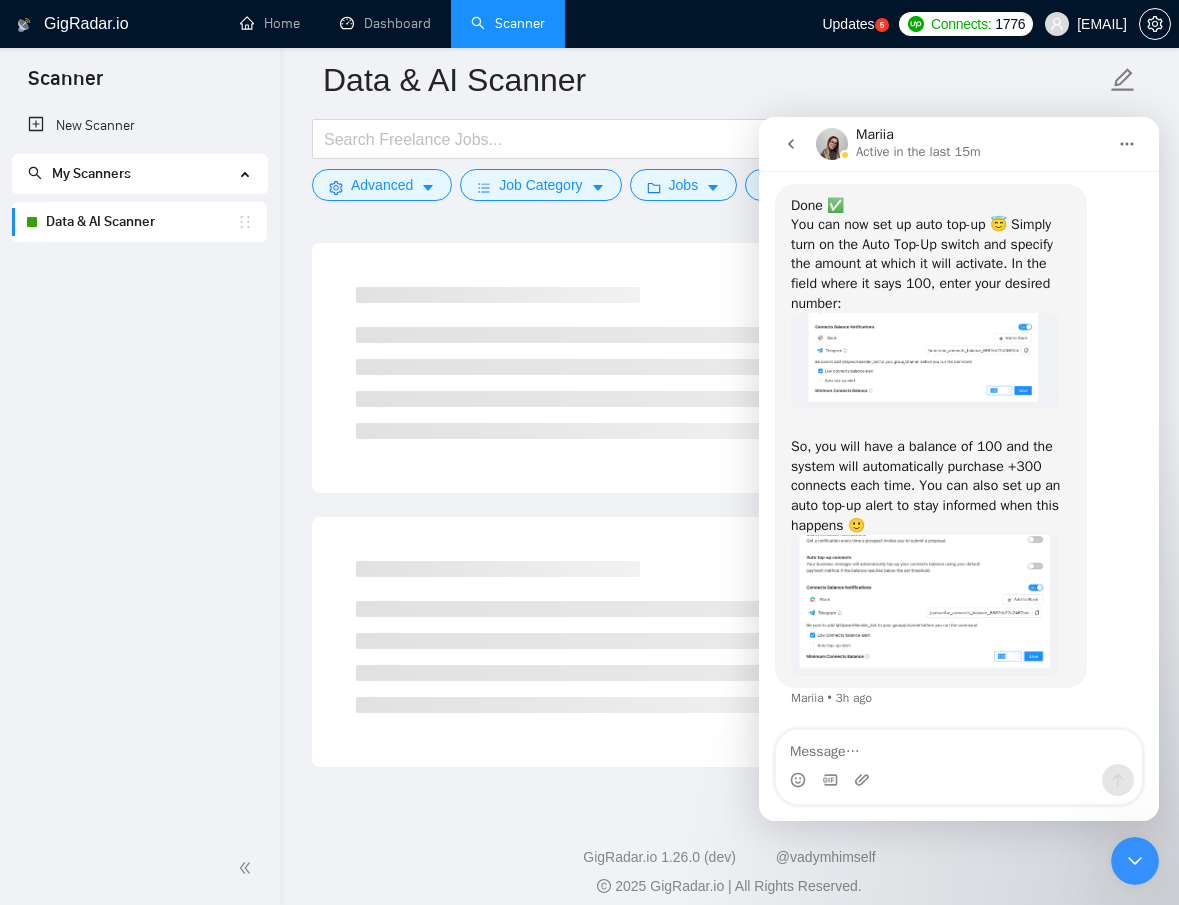 click 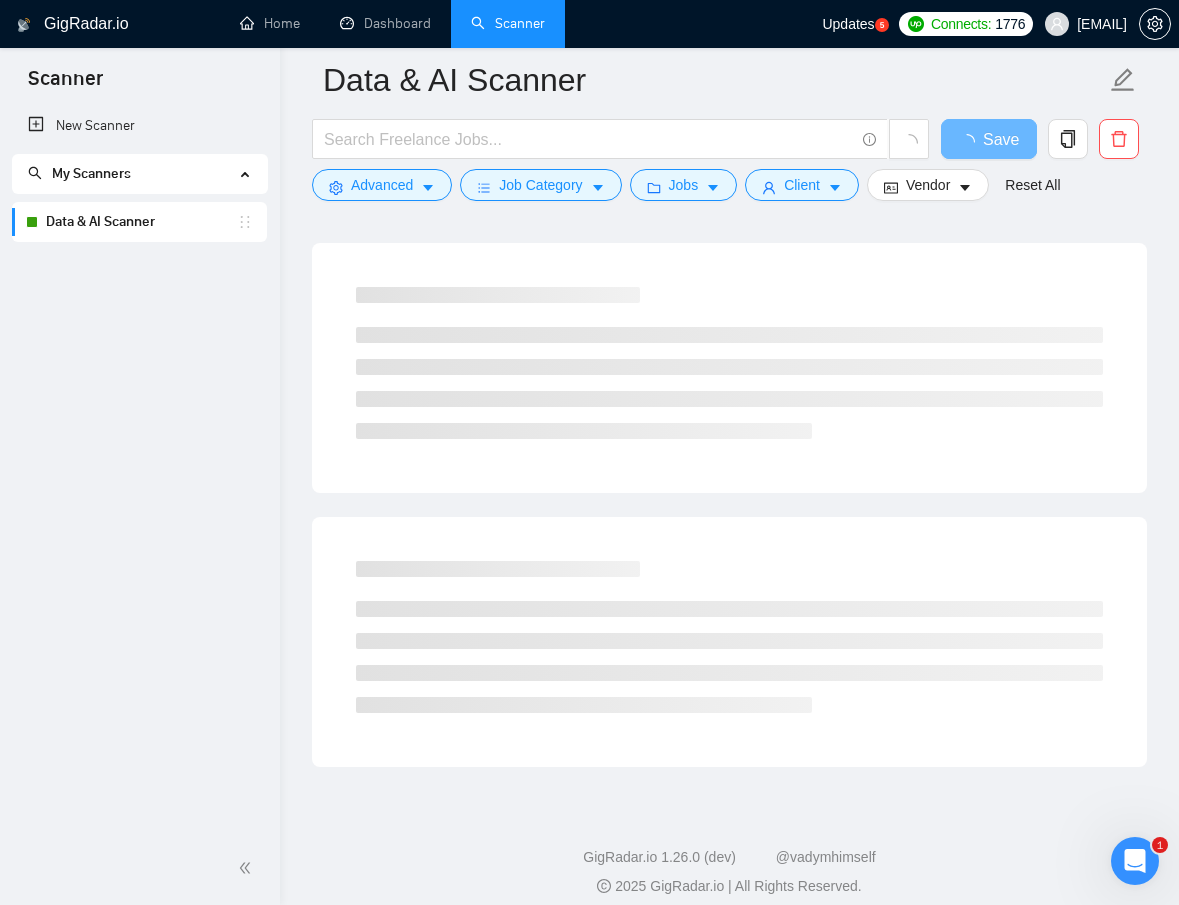 scroll, scrollTop: 0, scrollLeft: 0, axis: both 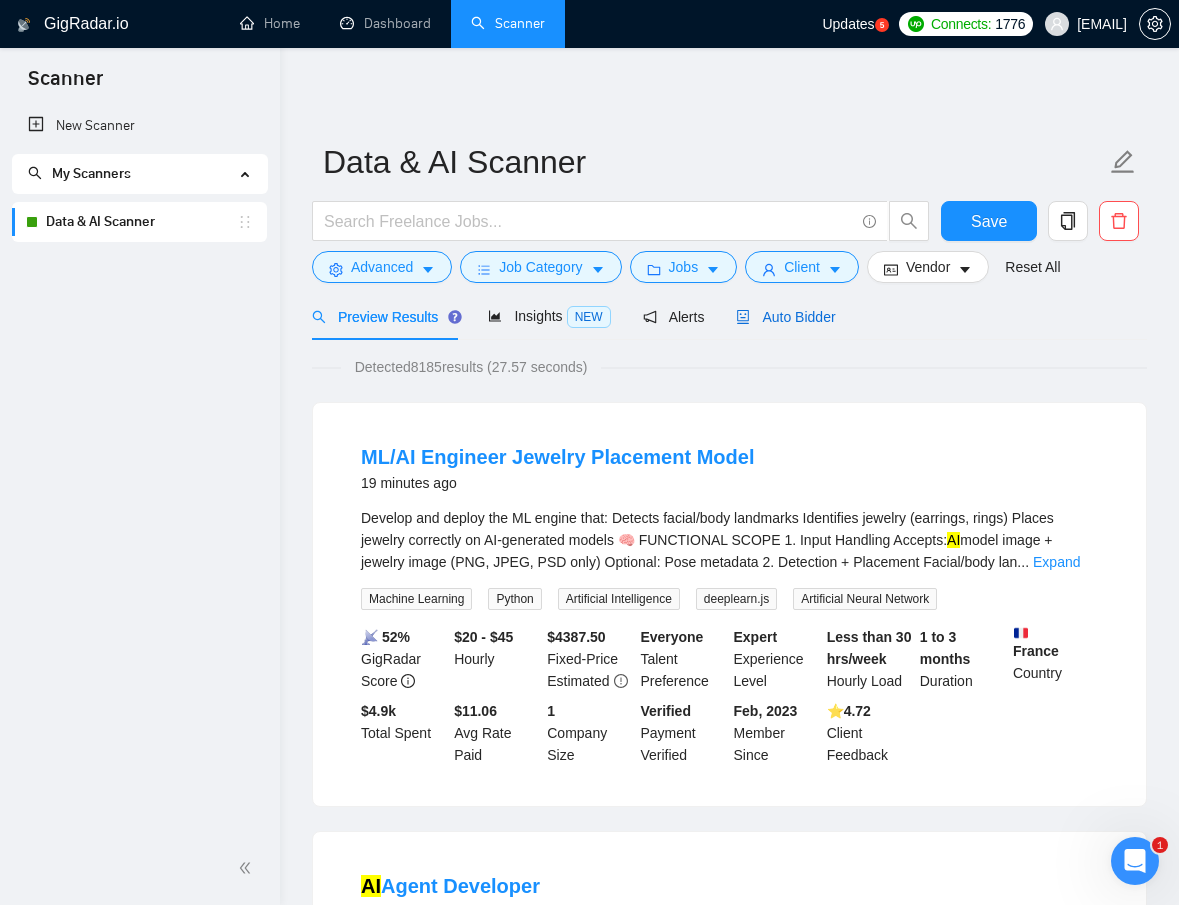 click on "Auto Bidder" at bounding box center [785, 317] 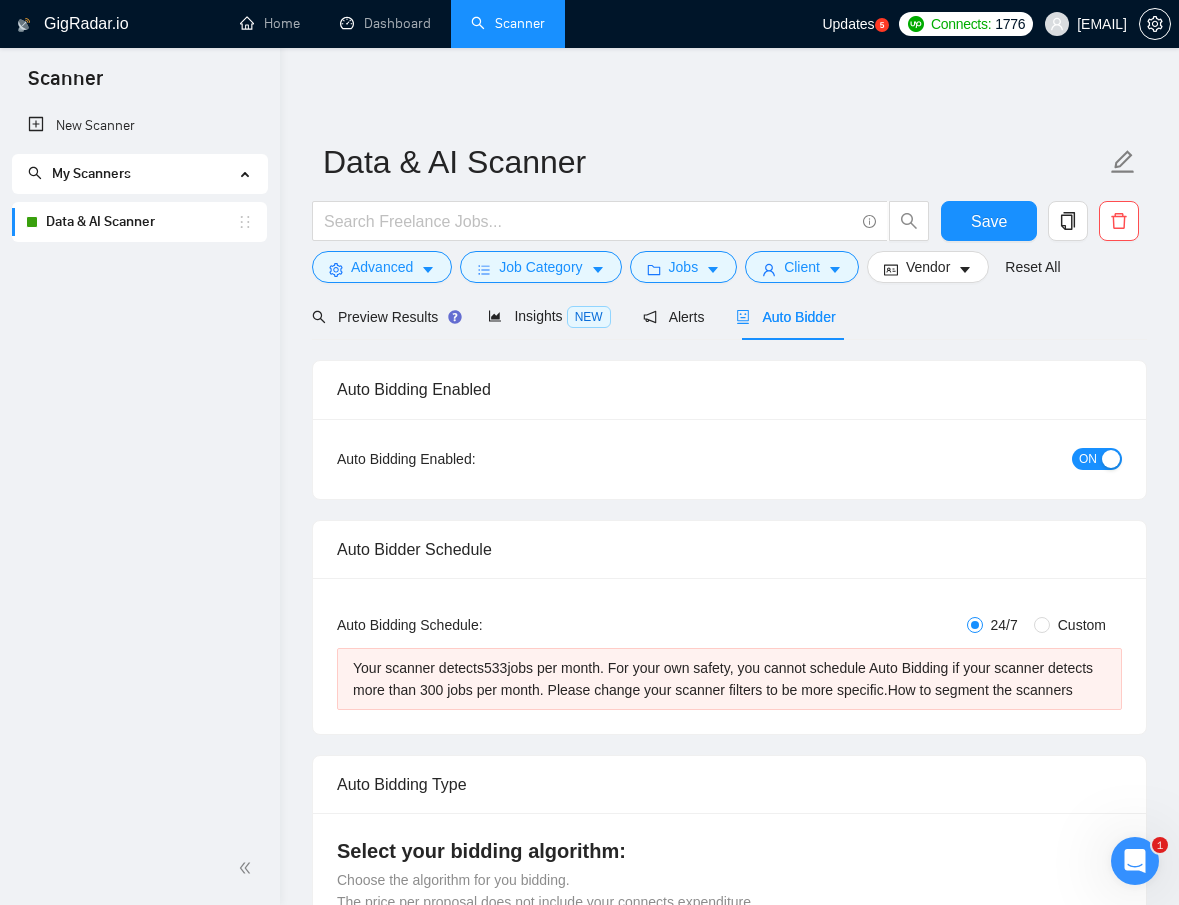 type 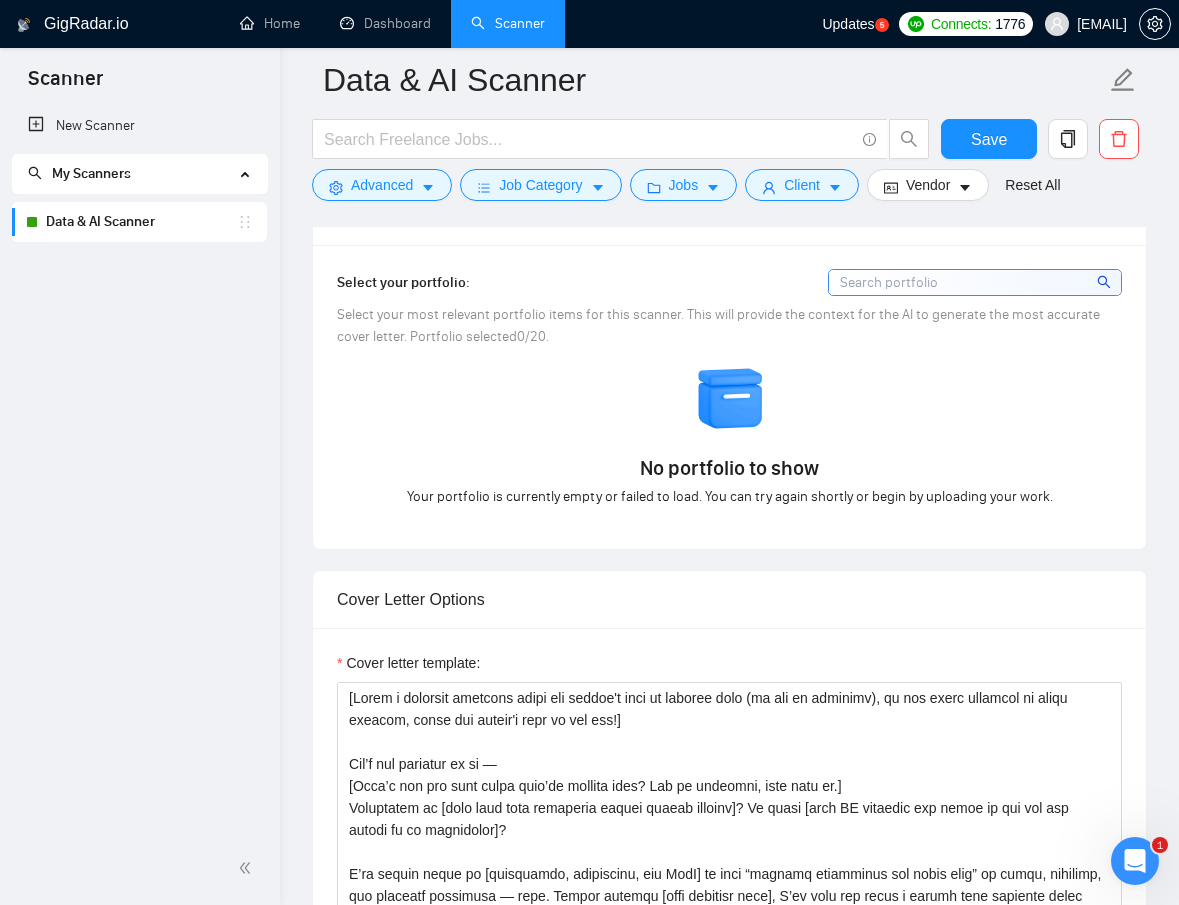 scroll, scrollTop: 1836, scrollLeft: 0, axis: vertical 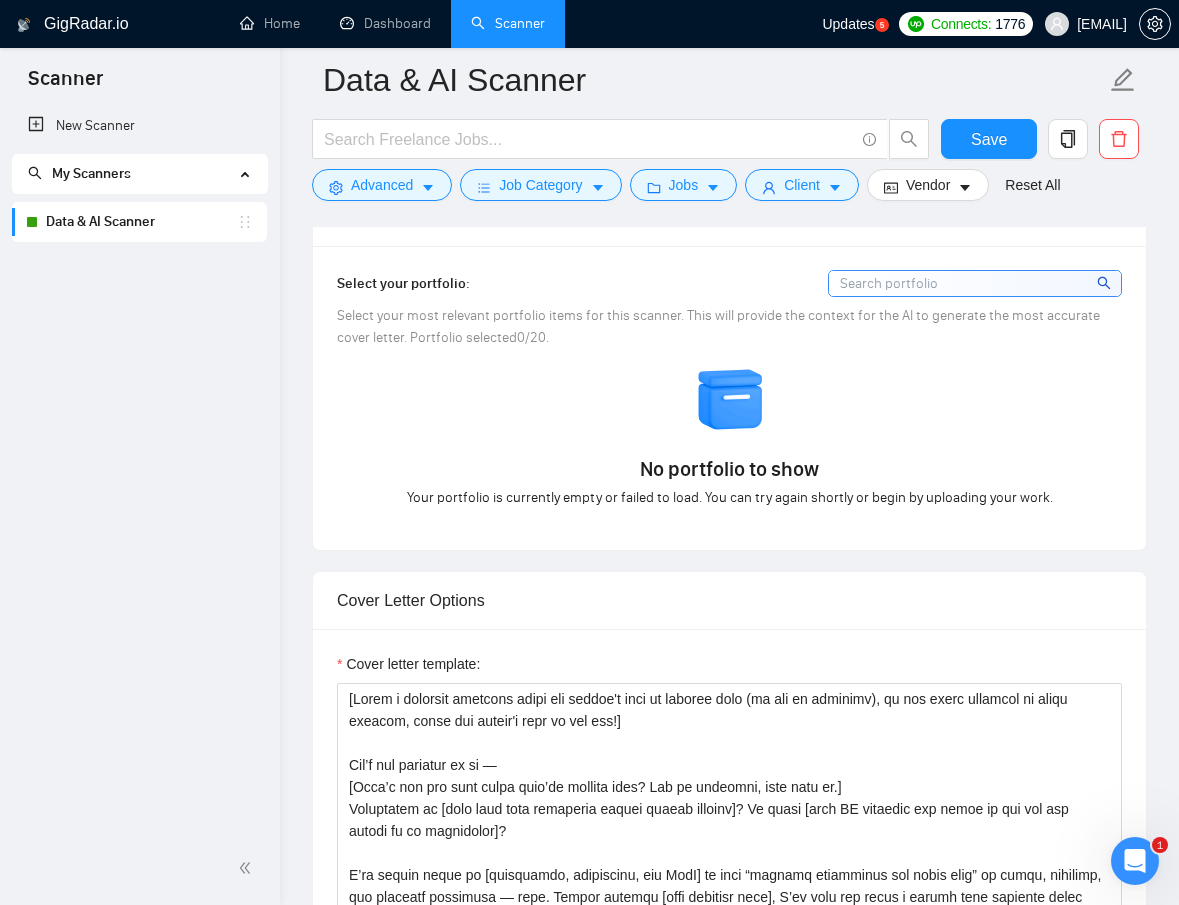 click on "Updates" at bounding box center (848, 24) 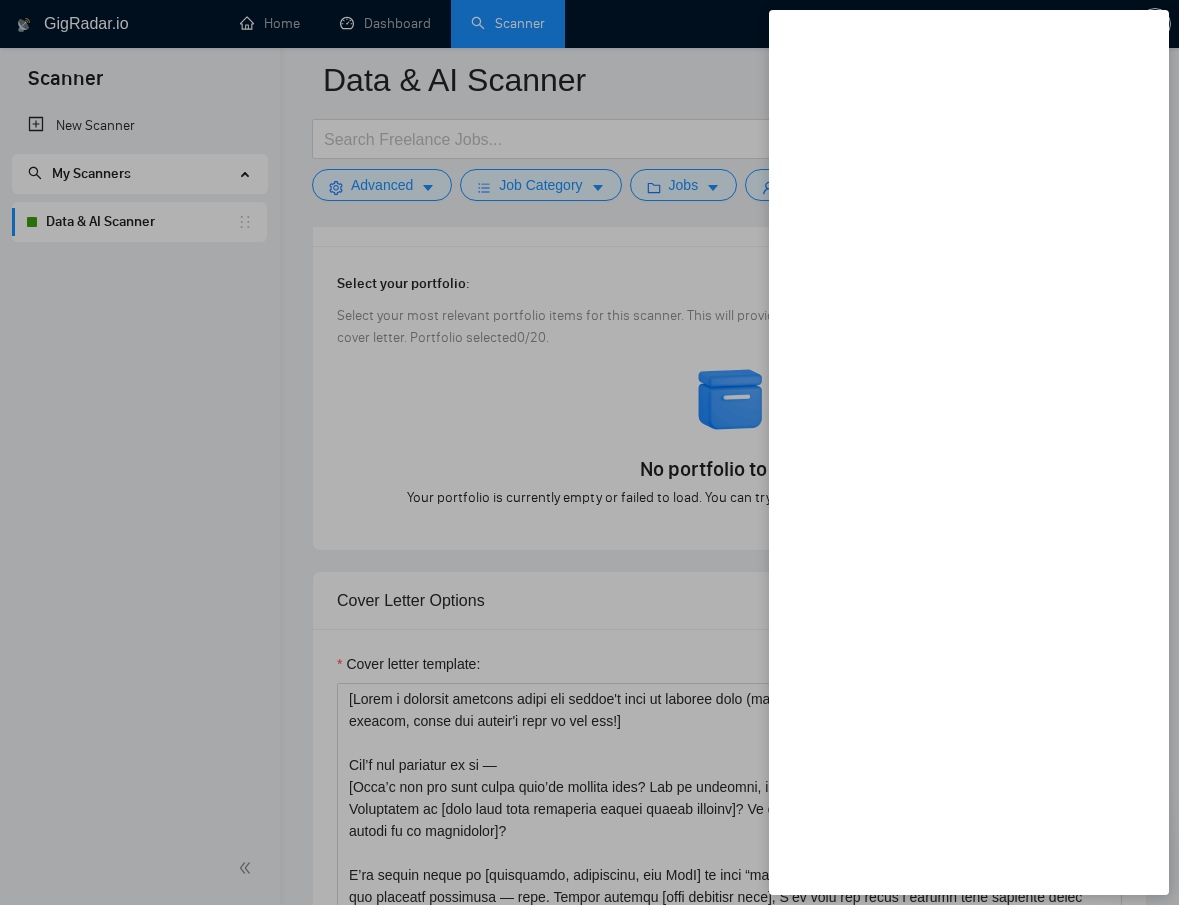 click at bounding box center (589, 452) 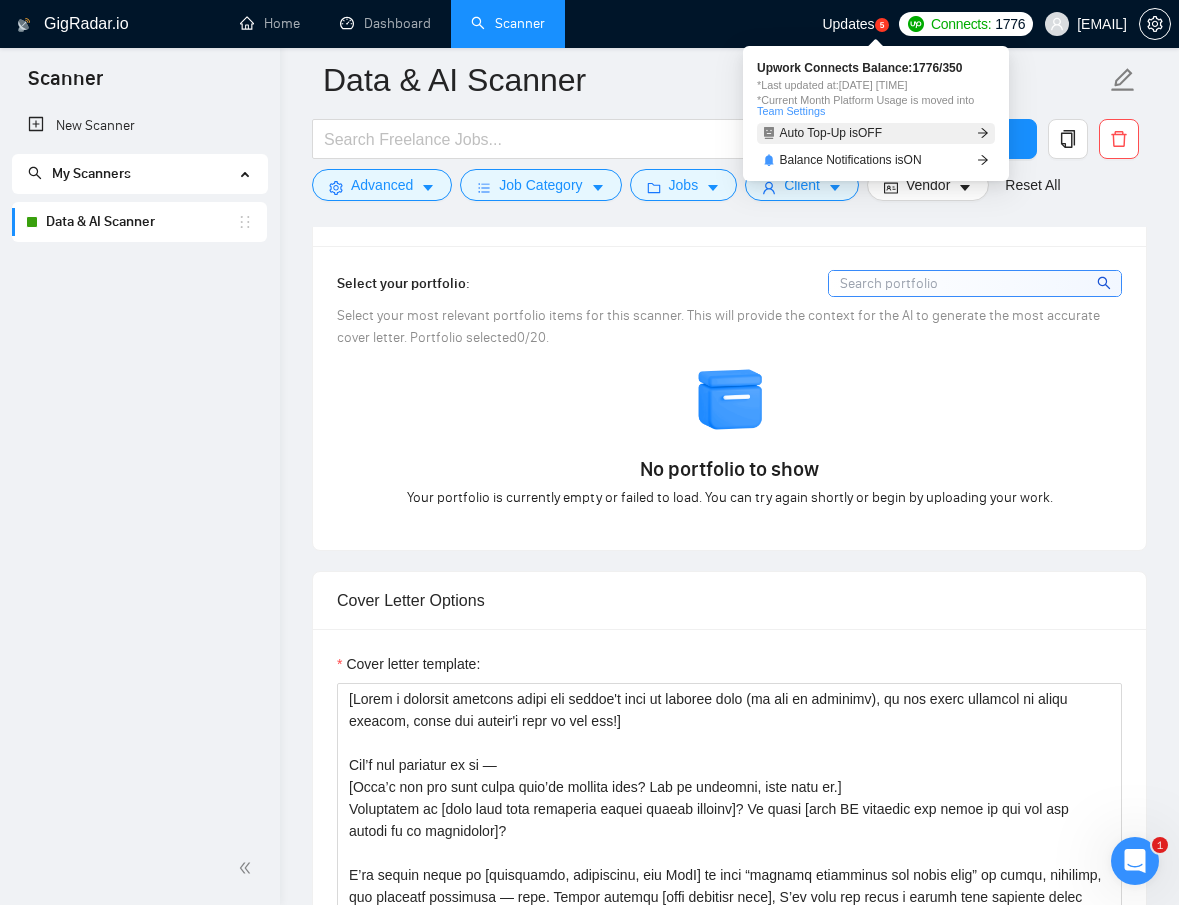 click 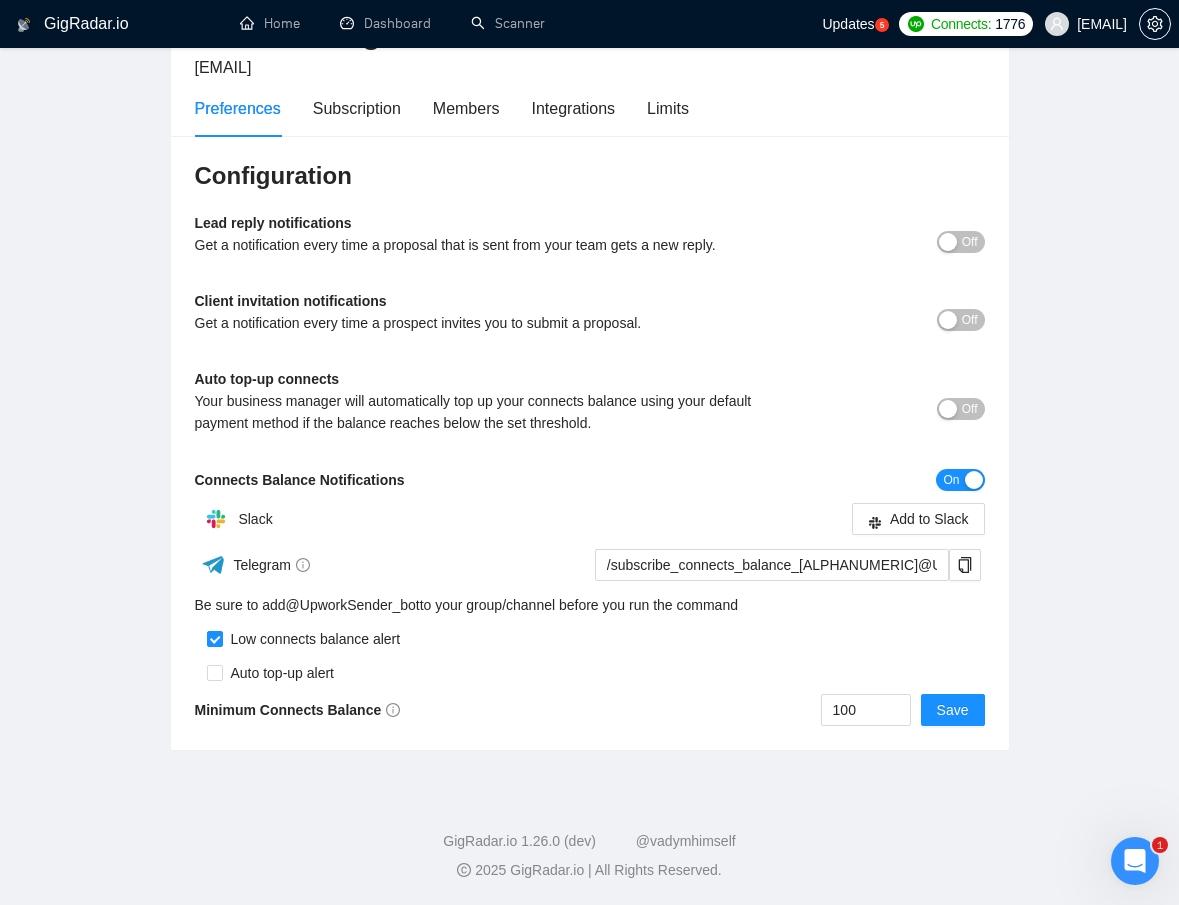 scroll, scrollTop: 133, scrollLeft: 0, axis: vertical 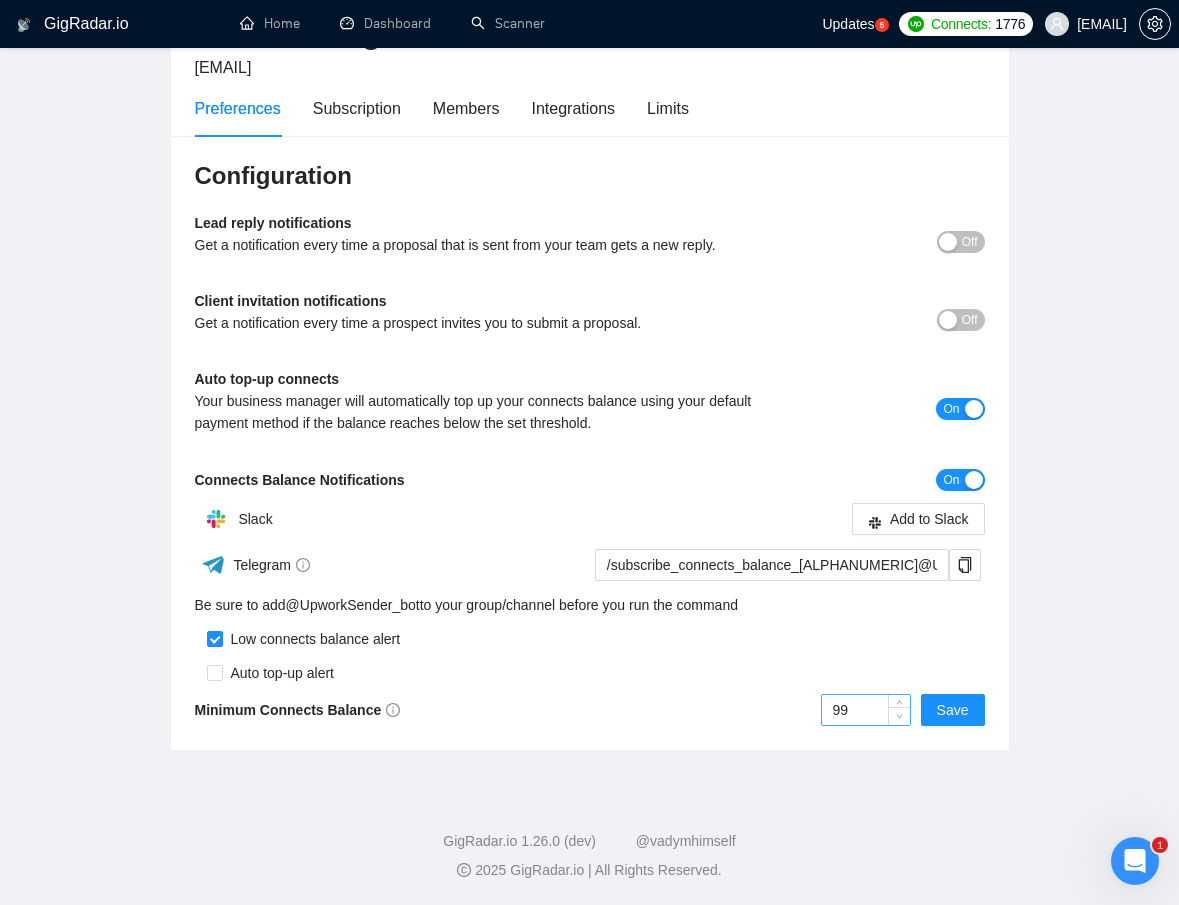 click 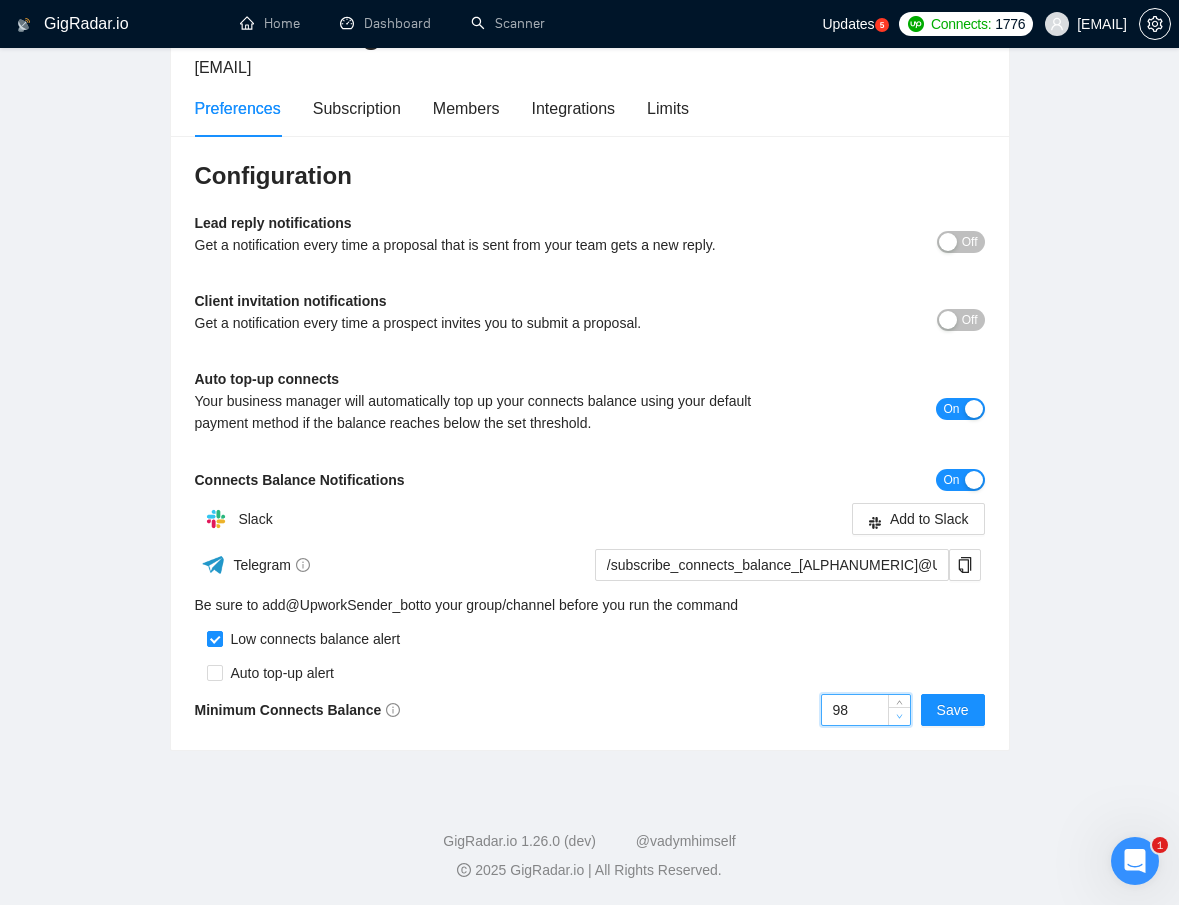 click at bounding box center (900, 717) 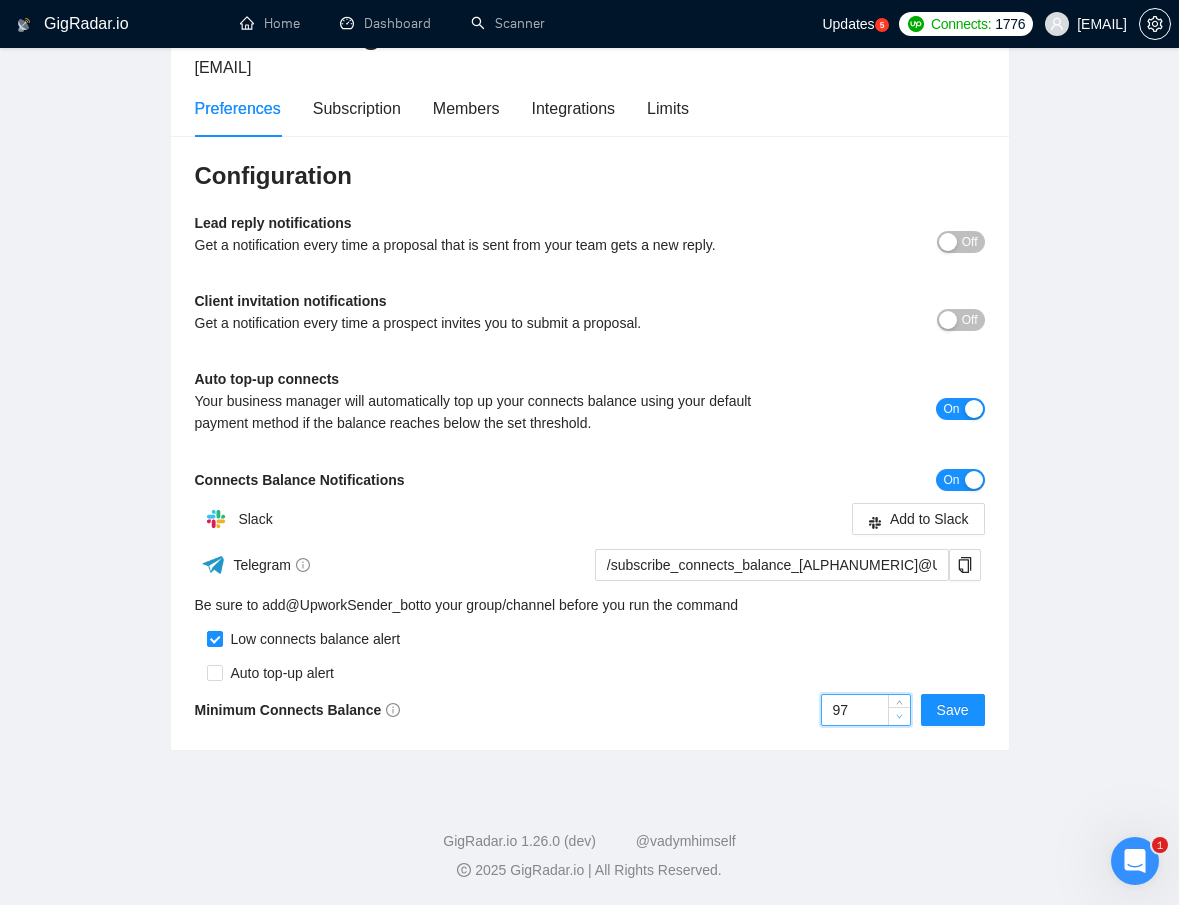 click at bounding box center (900, 717) 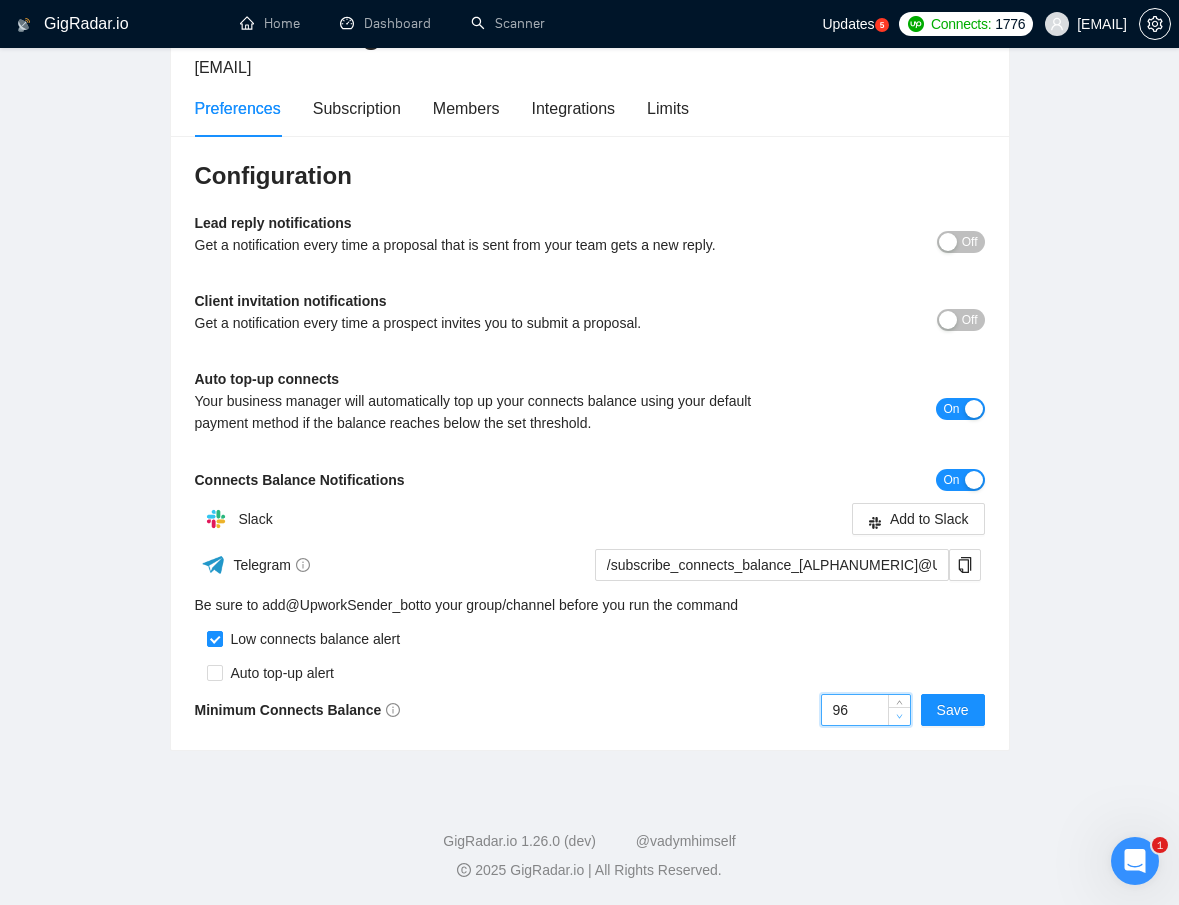 click at bounding box center [900, 717] 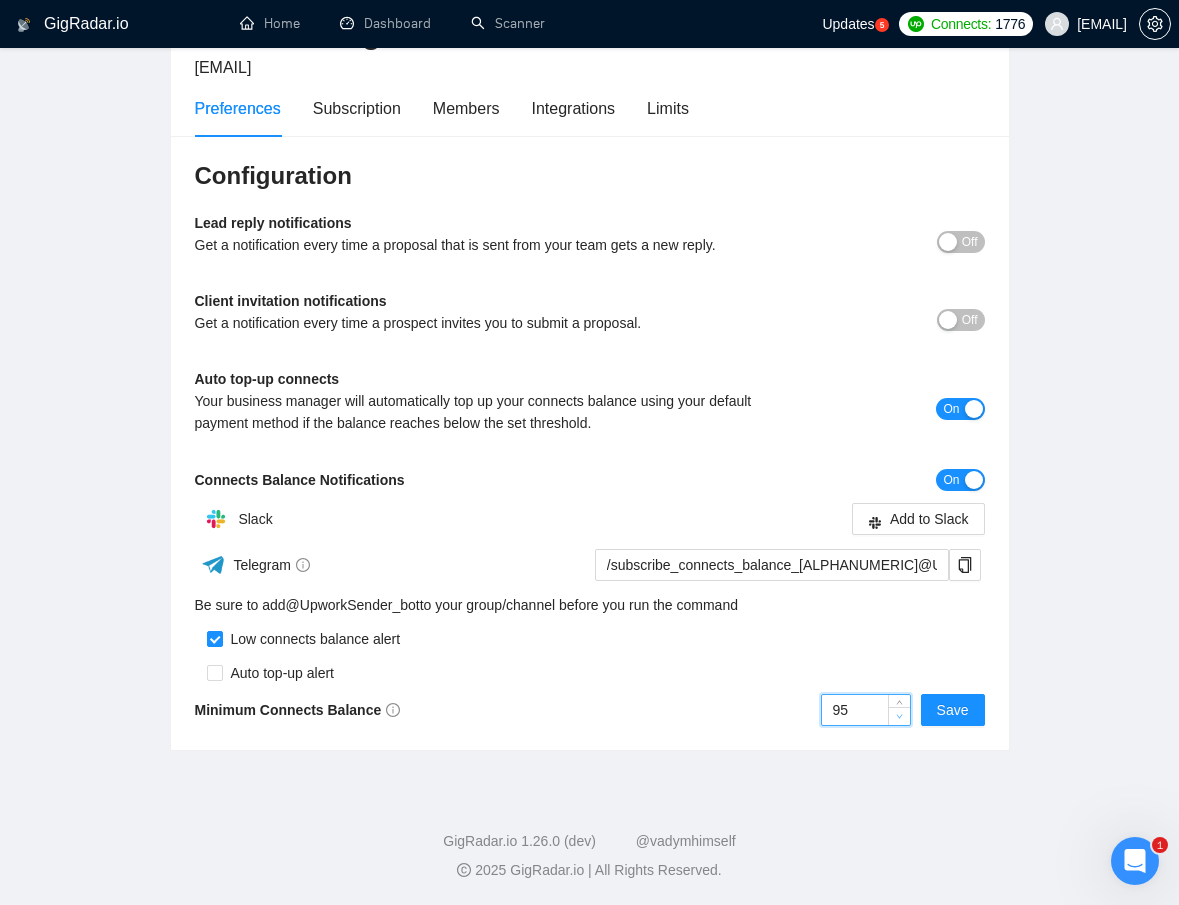 click at bounding box center [900, 717] 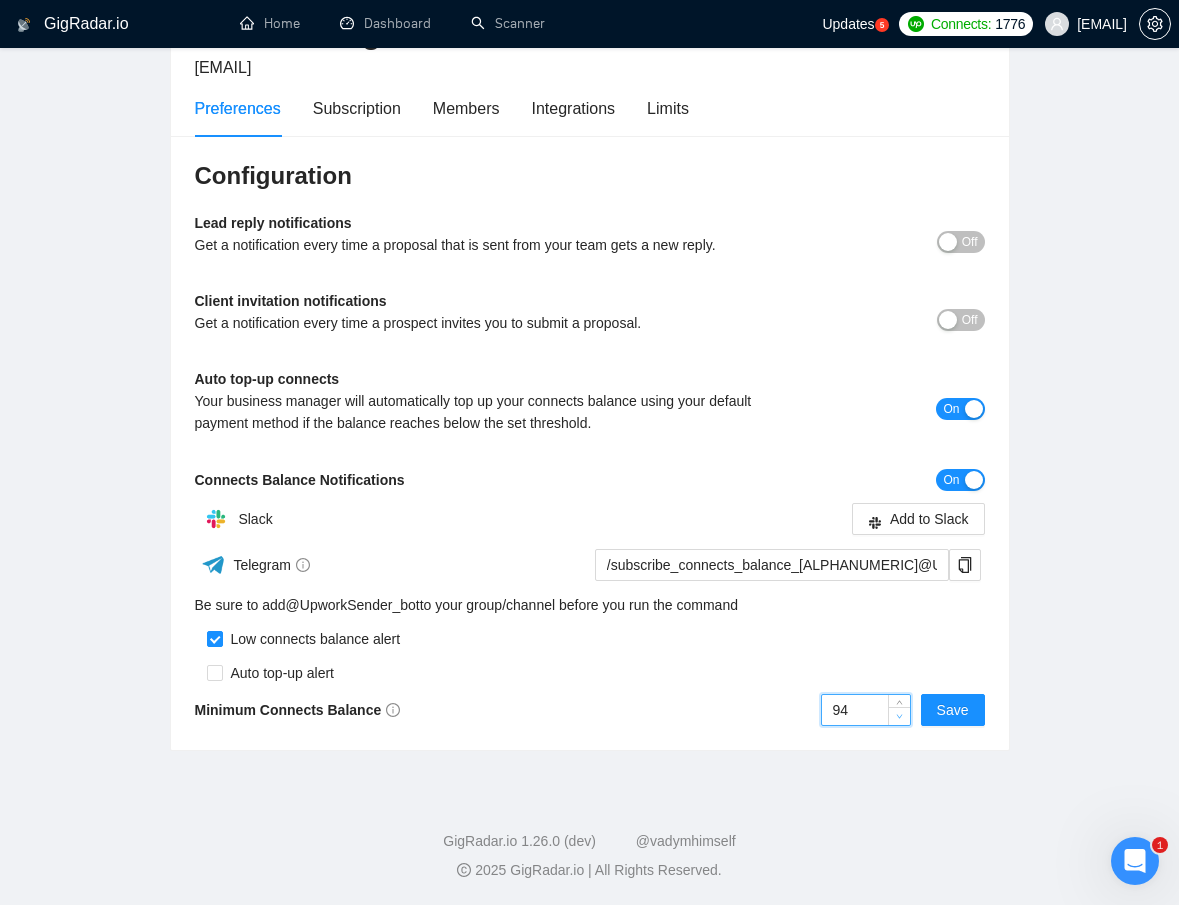 click at bounding box center (900, 717) 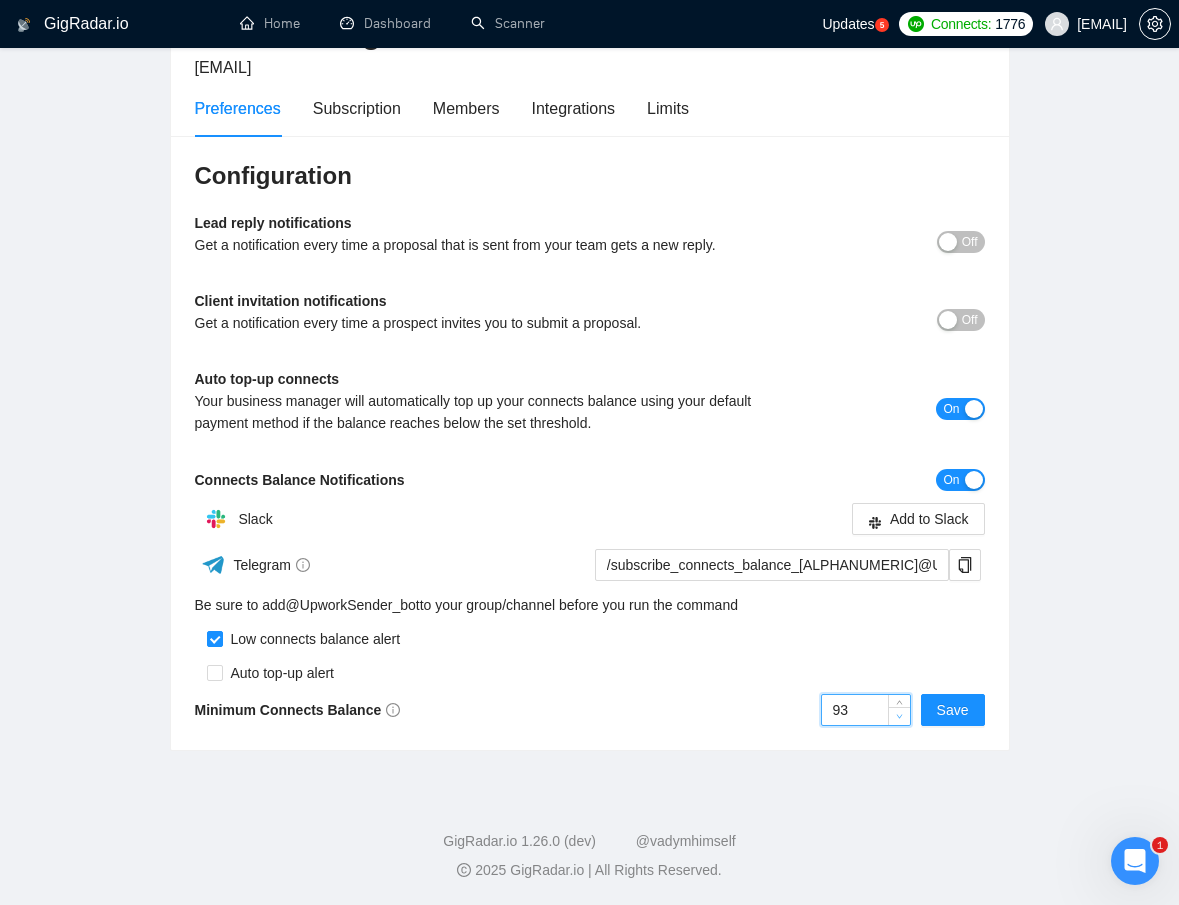 click at bounding box center [900, 717] 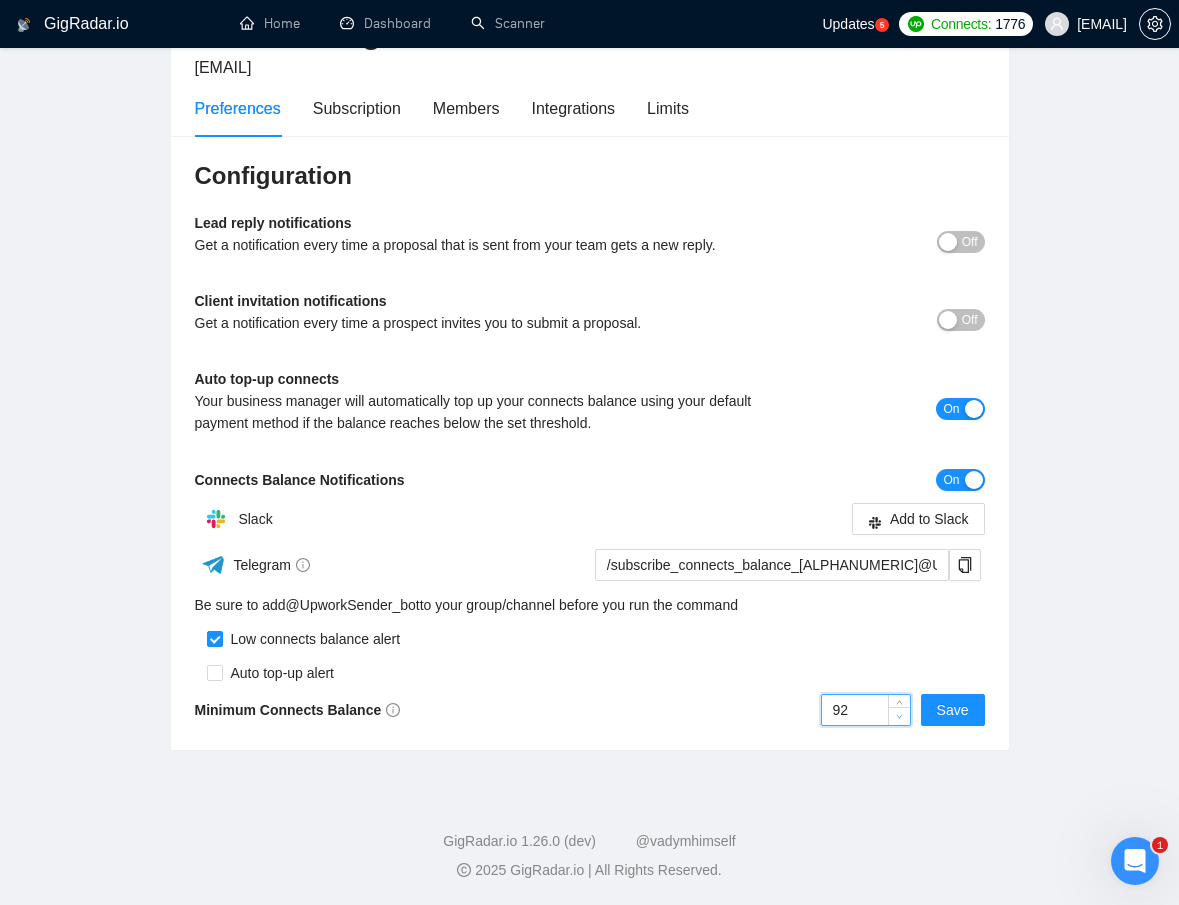 click at bounding box center (900, 717) 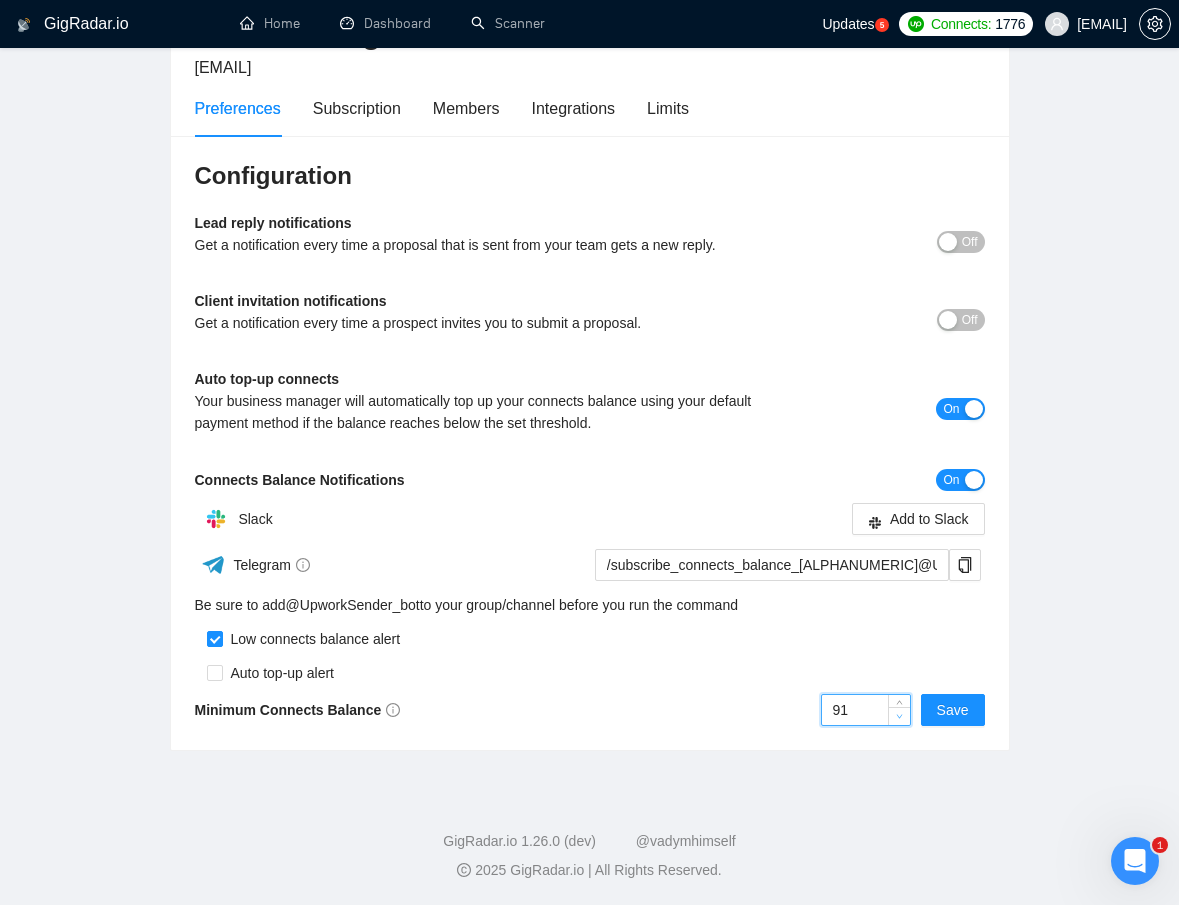 click at bounding box center (900, 717) 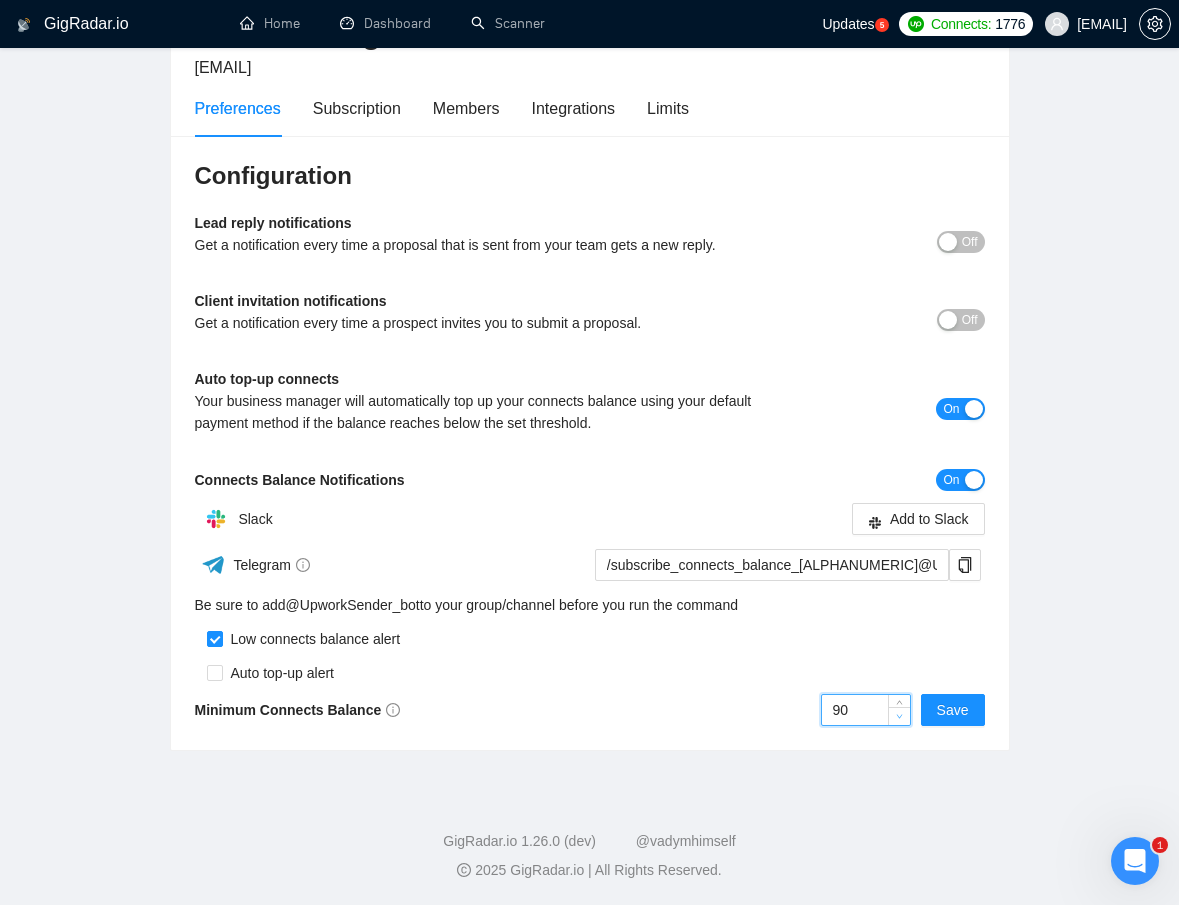 click at bounding box center [900, 717] 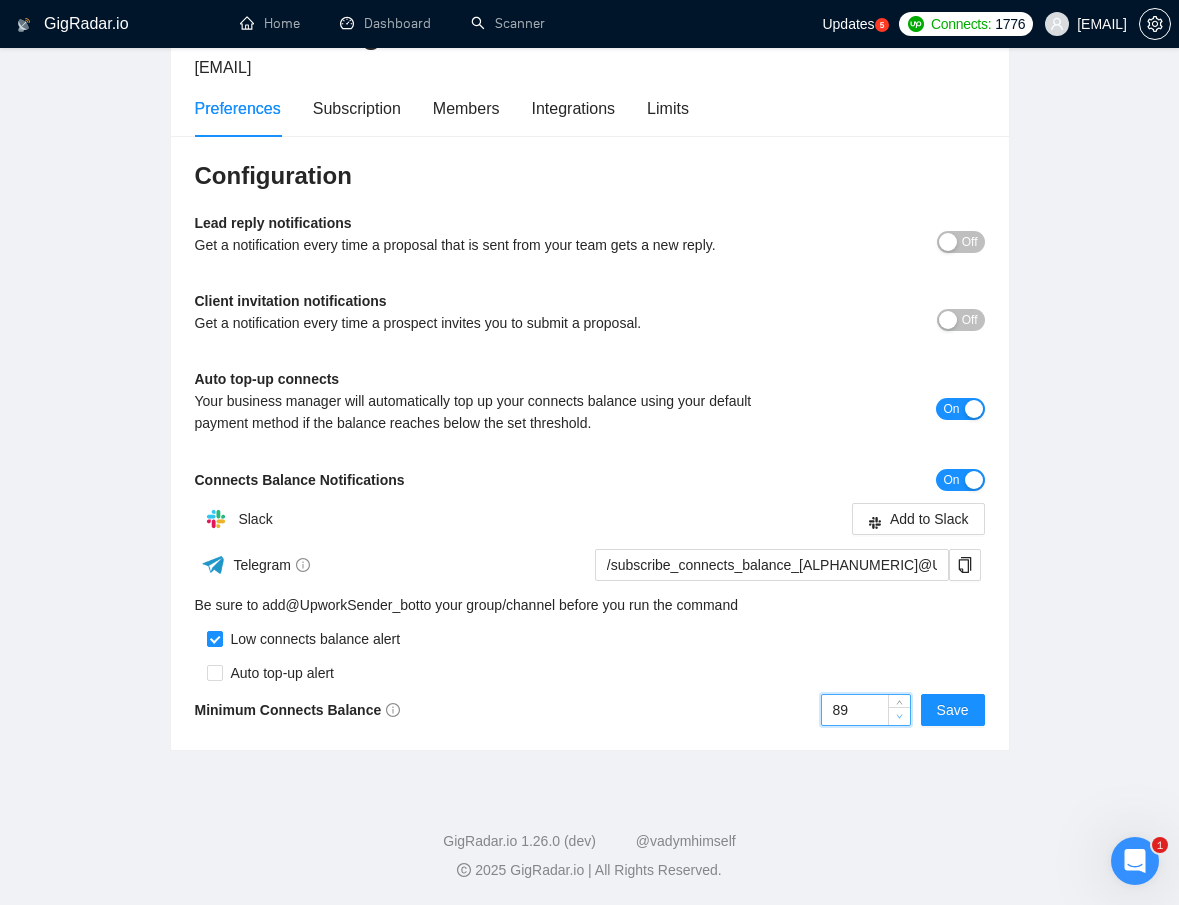 click at bounding box center (900, 717) 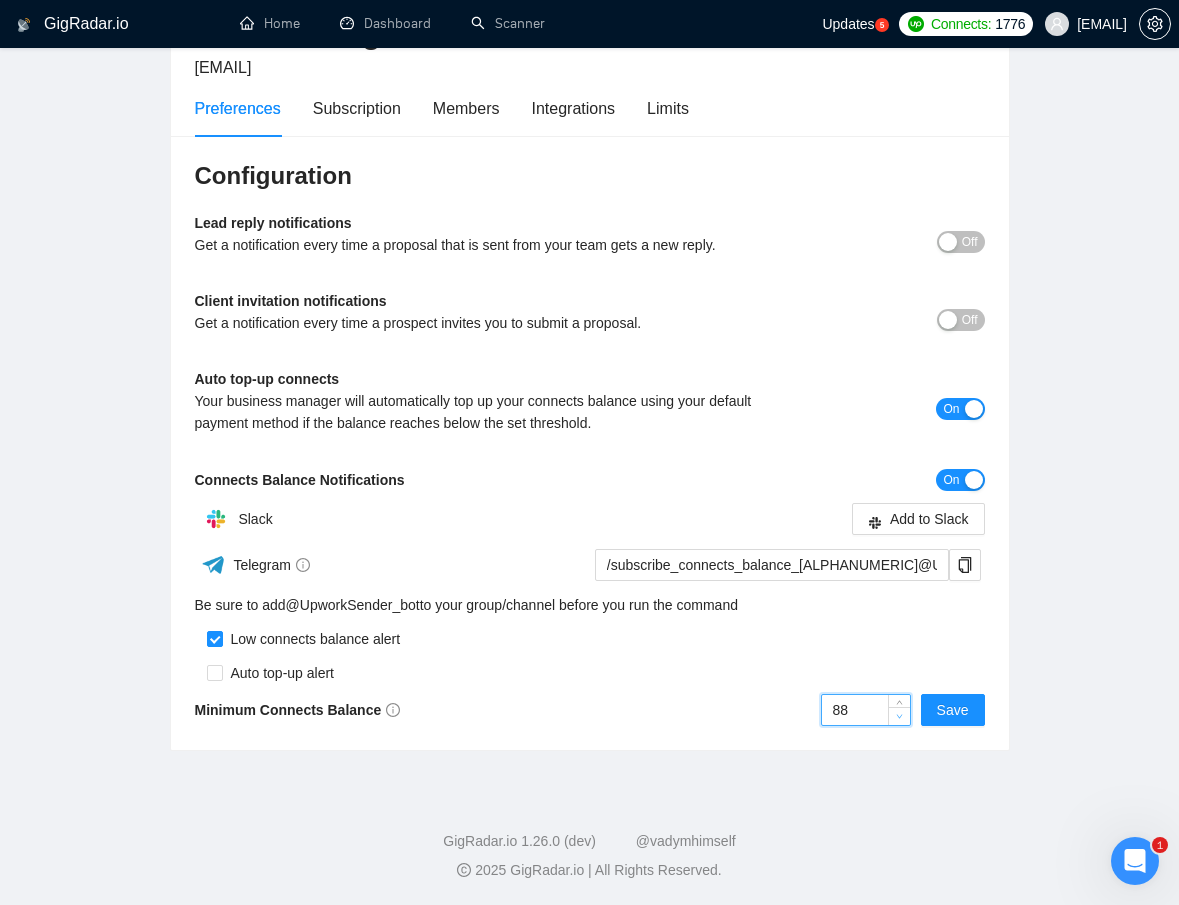 click at bounding box center (900, 717) 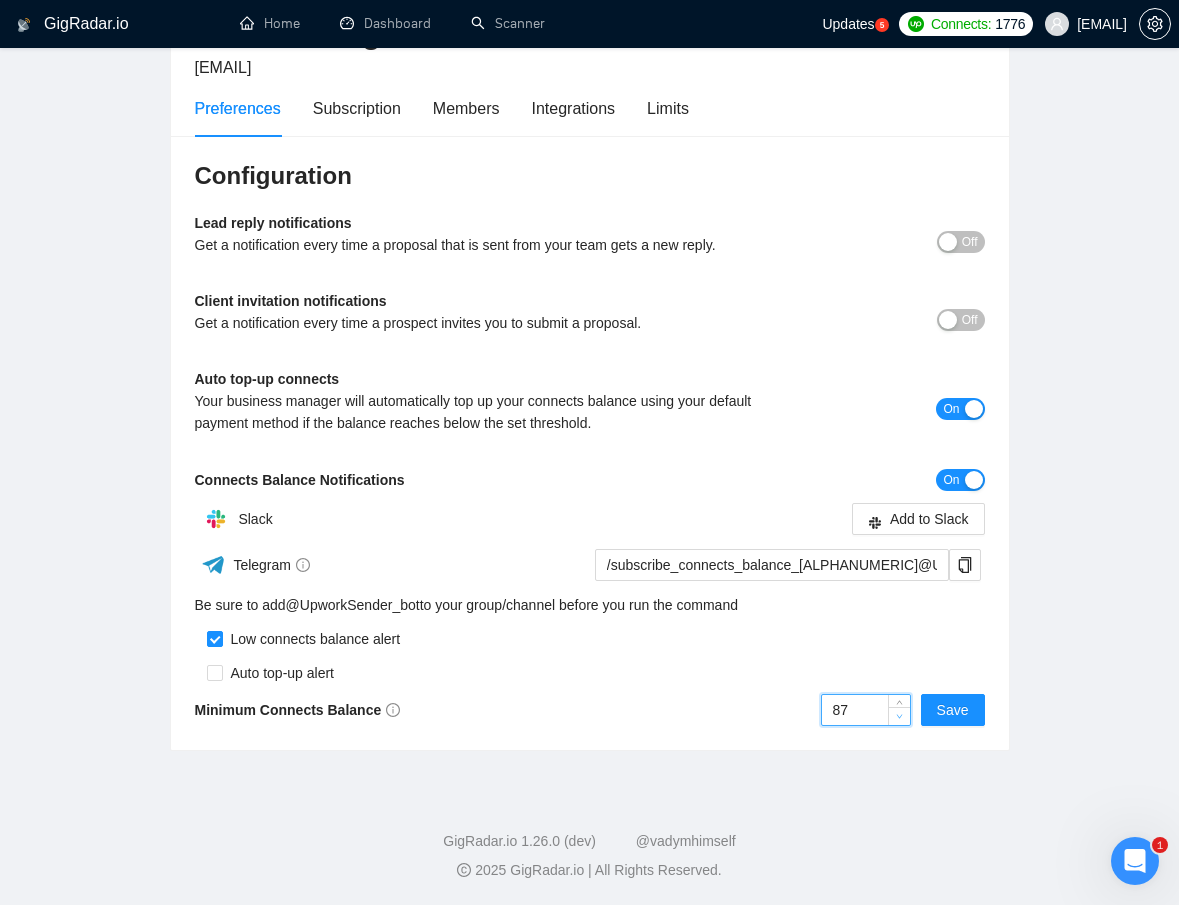 click at bounding box center [900, 717] 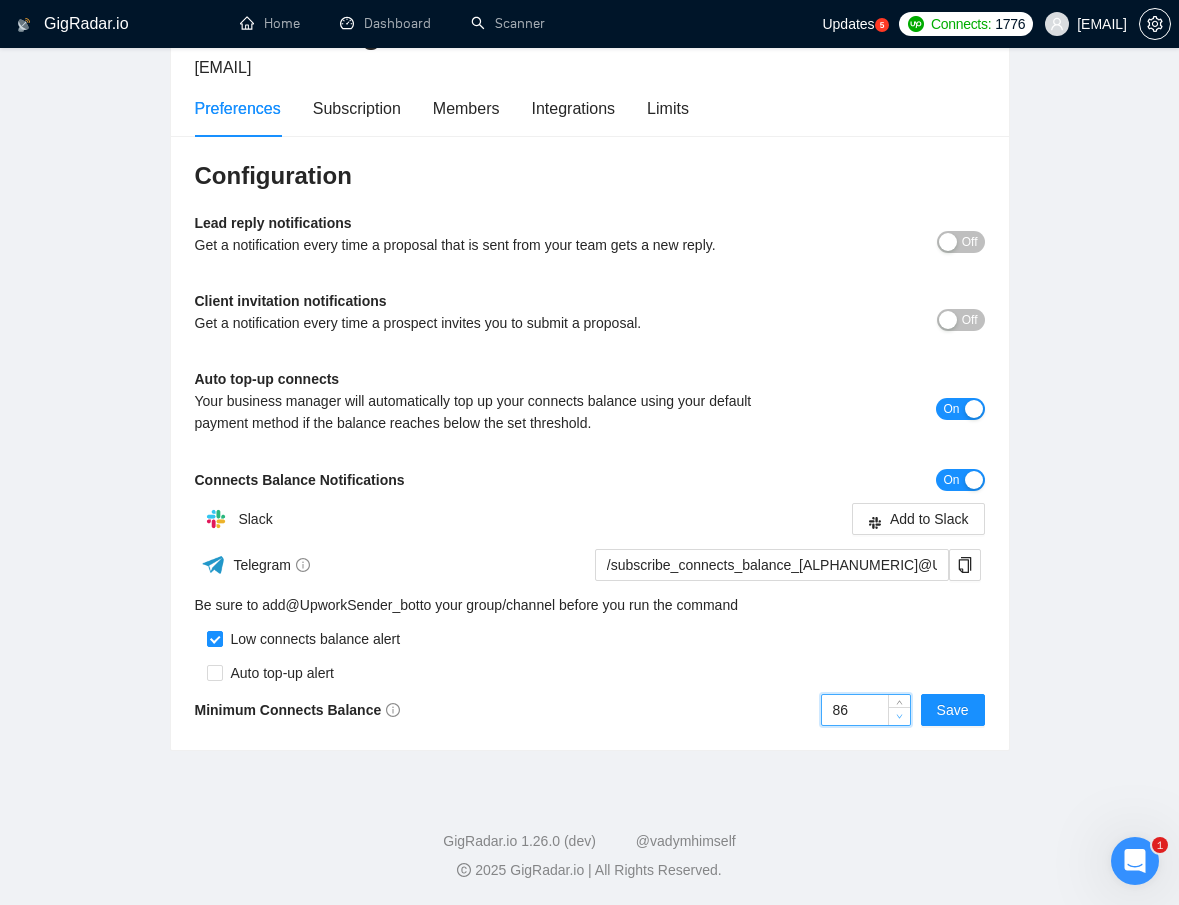 click at bounding box center [900, 717] 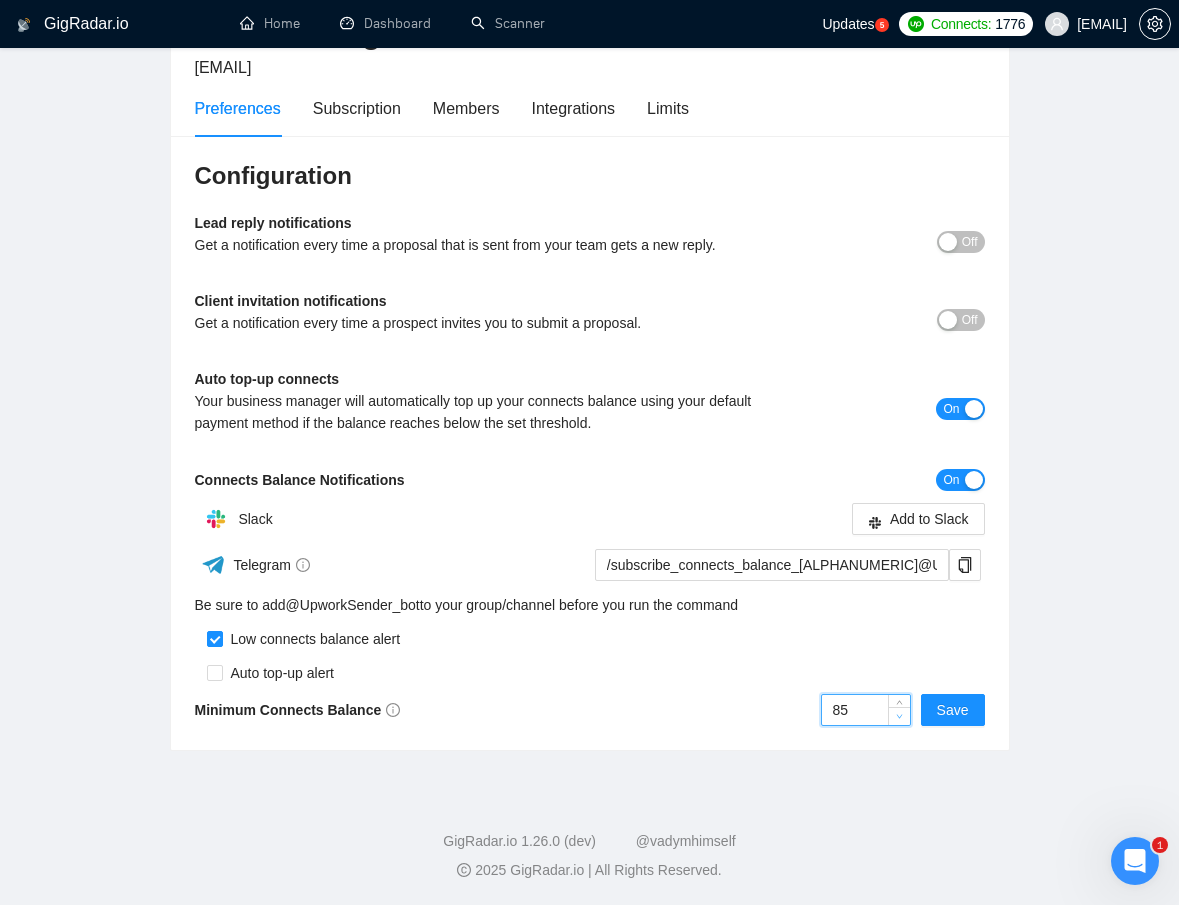 click at bounding box center [900, 717] 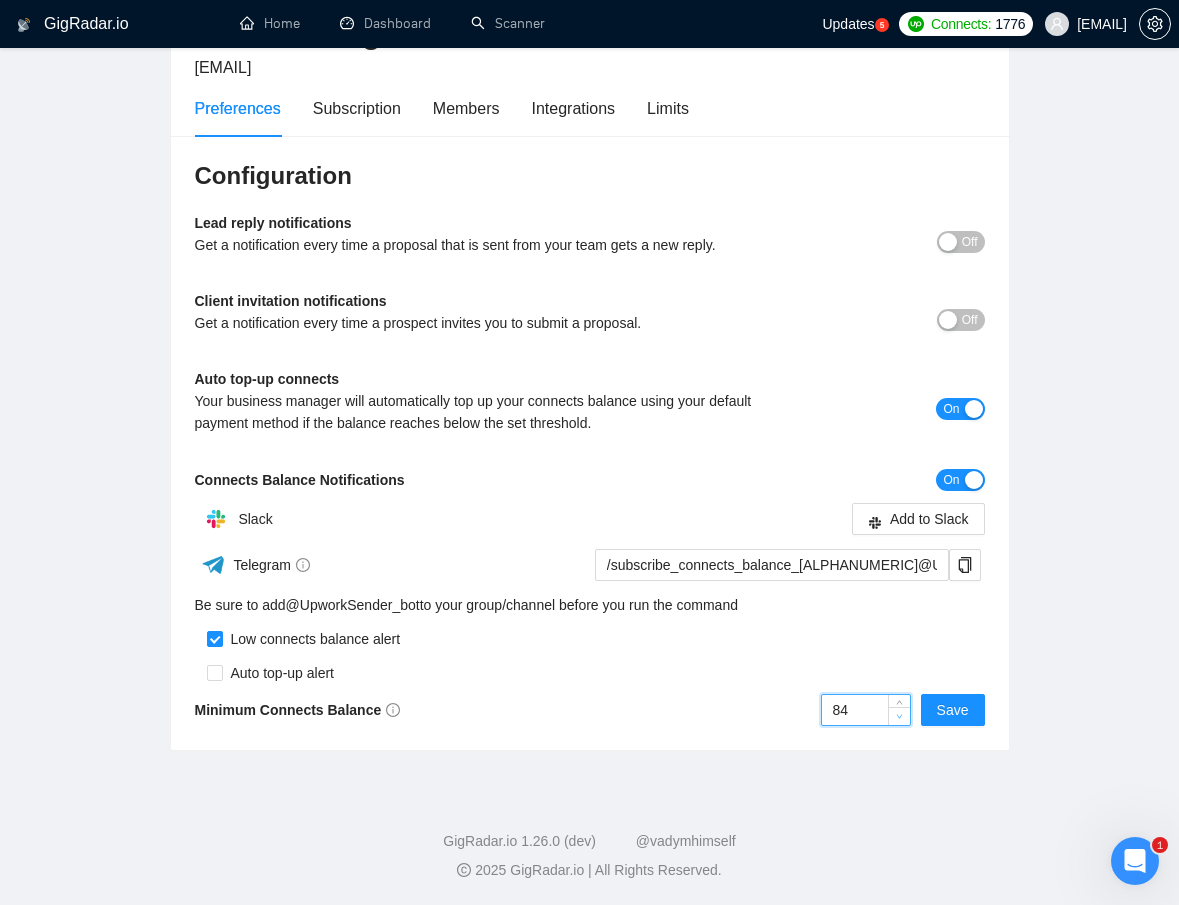 click at bounding box center (900, 717) 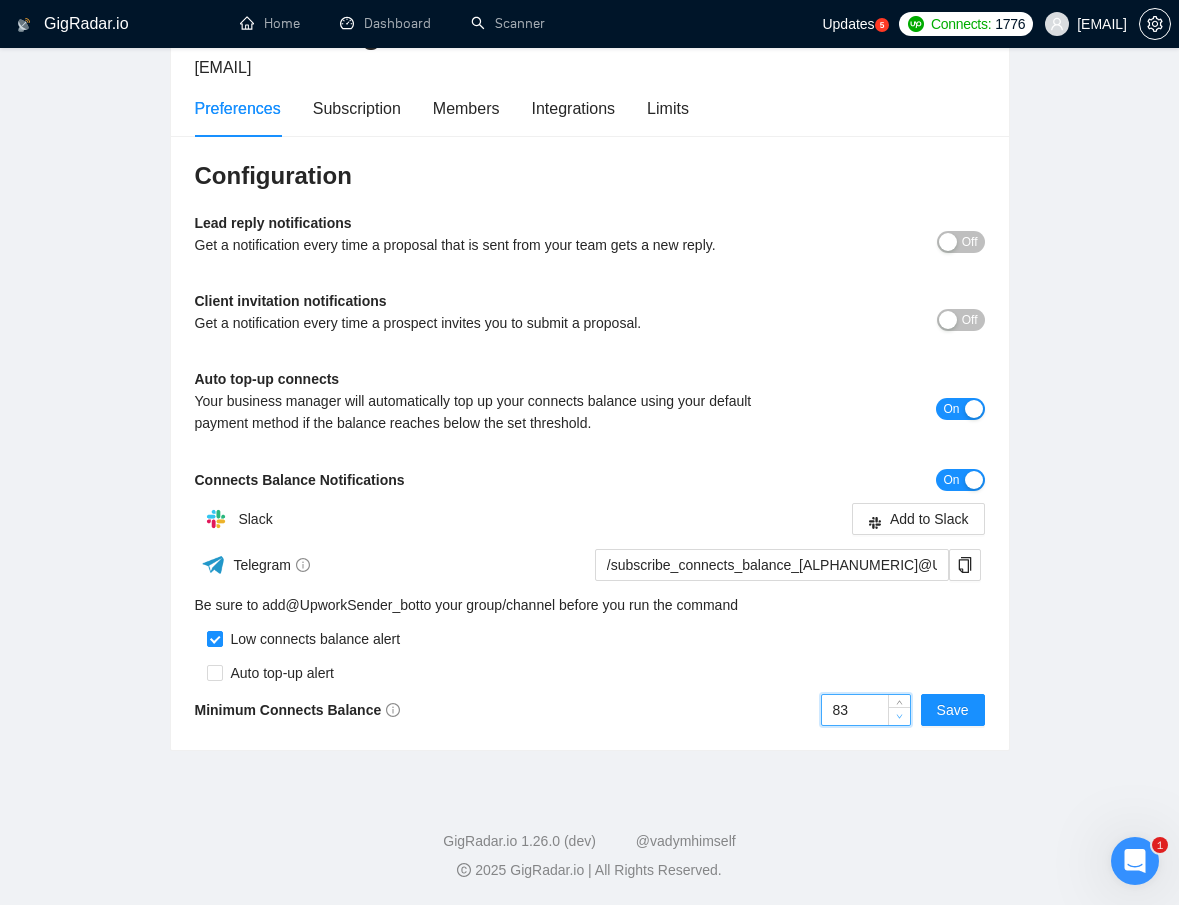 click at bounding box center (900, 717) 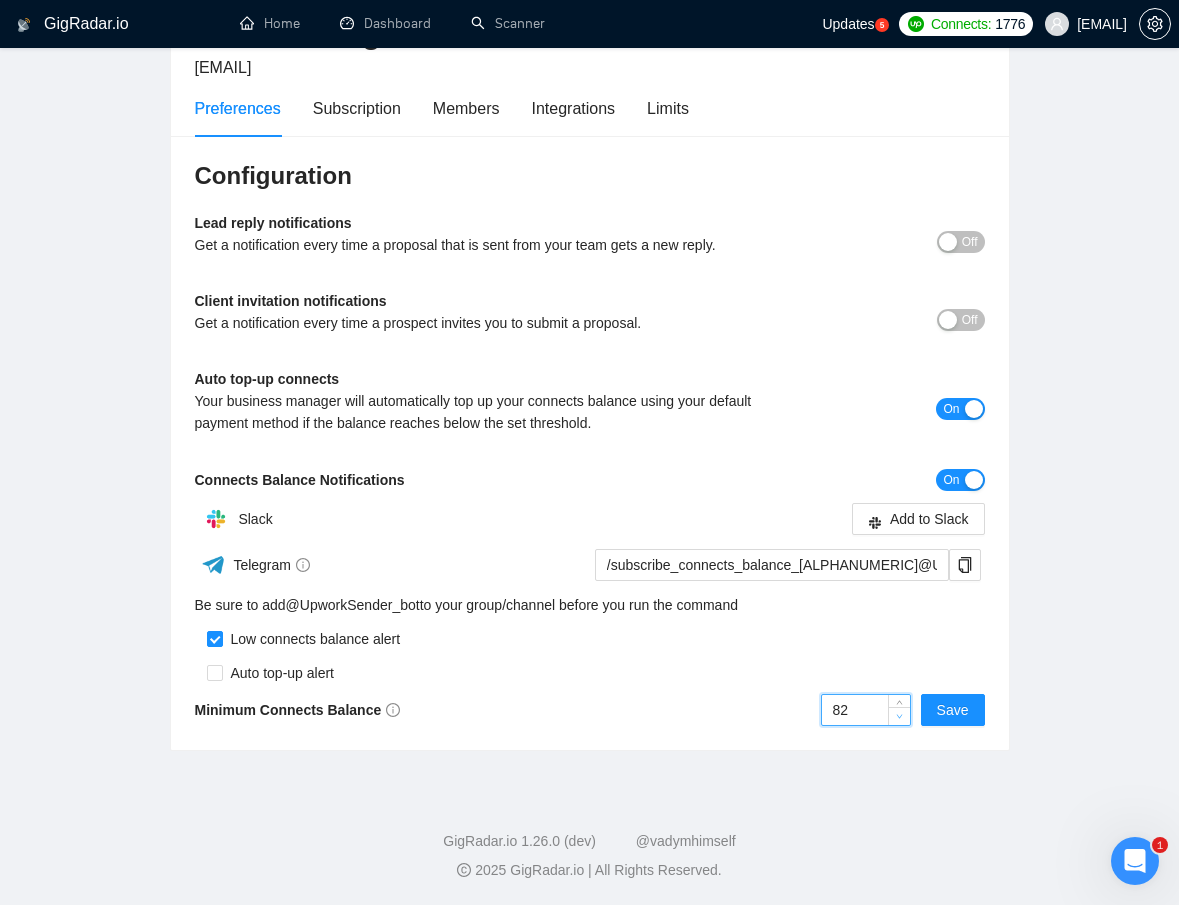 click at bounding box center [900, 717] 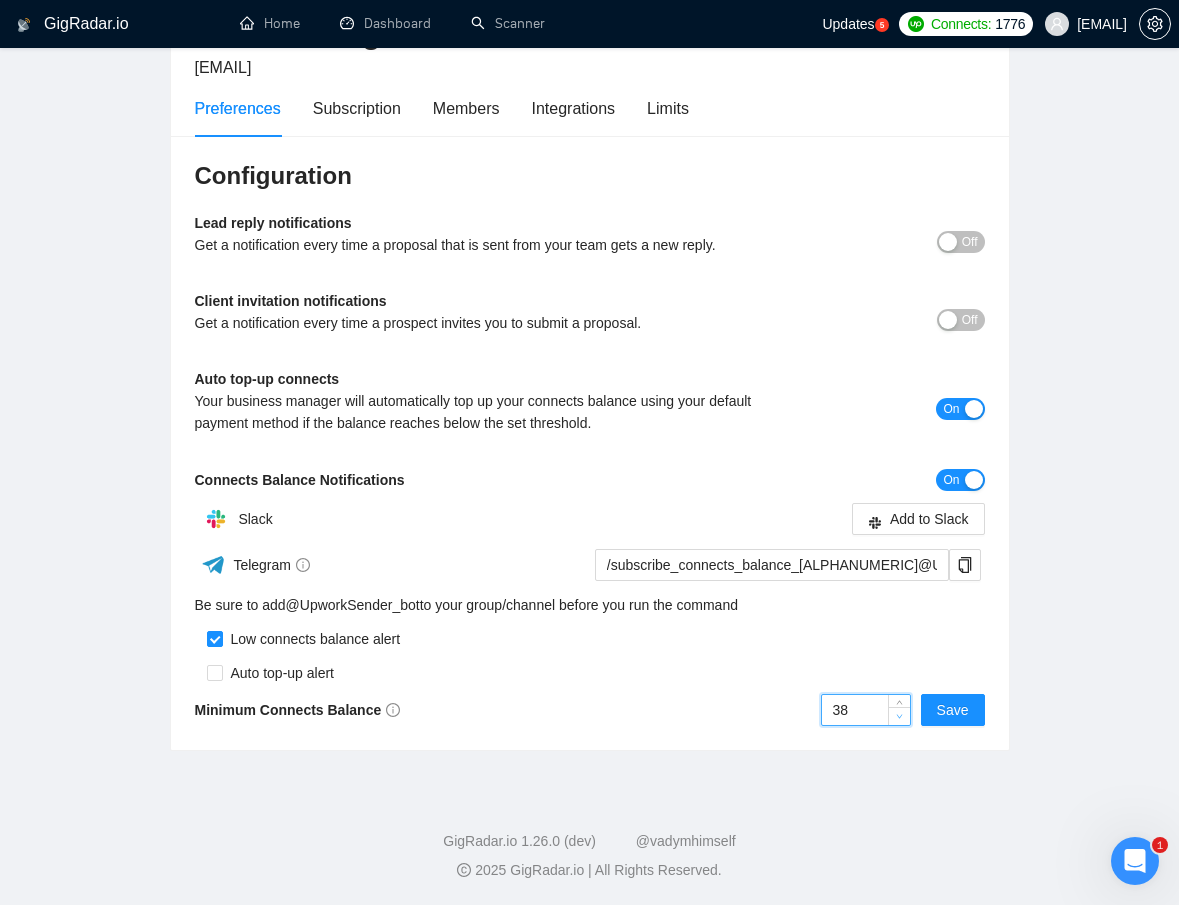 click at bounding box center [900, 717] 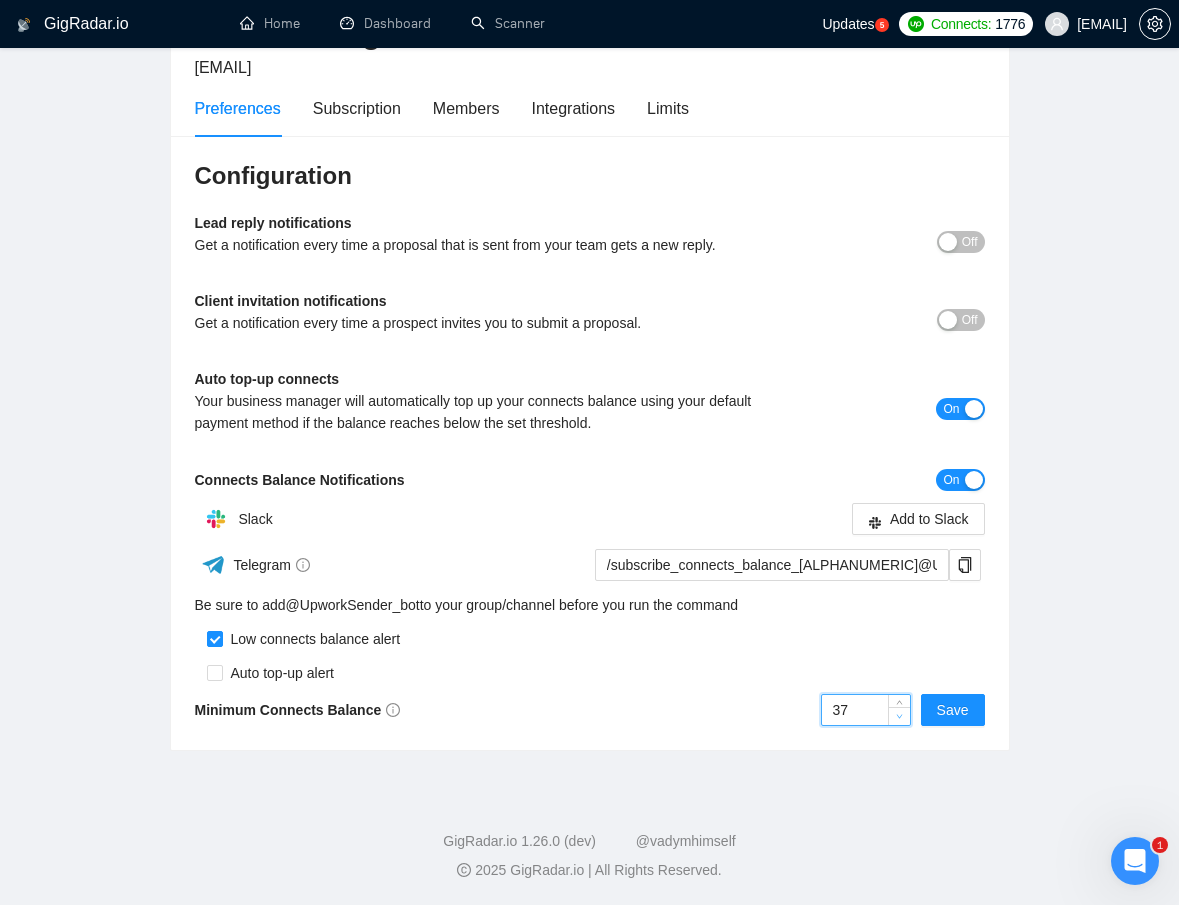 click at bounding box center (900, 717) 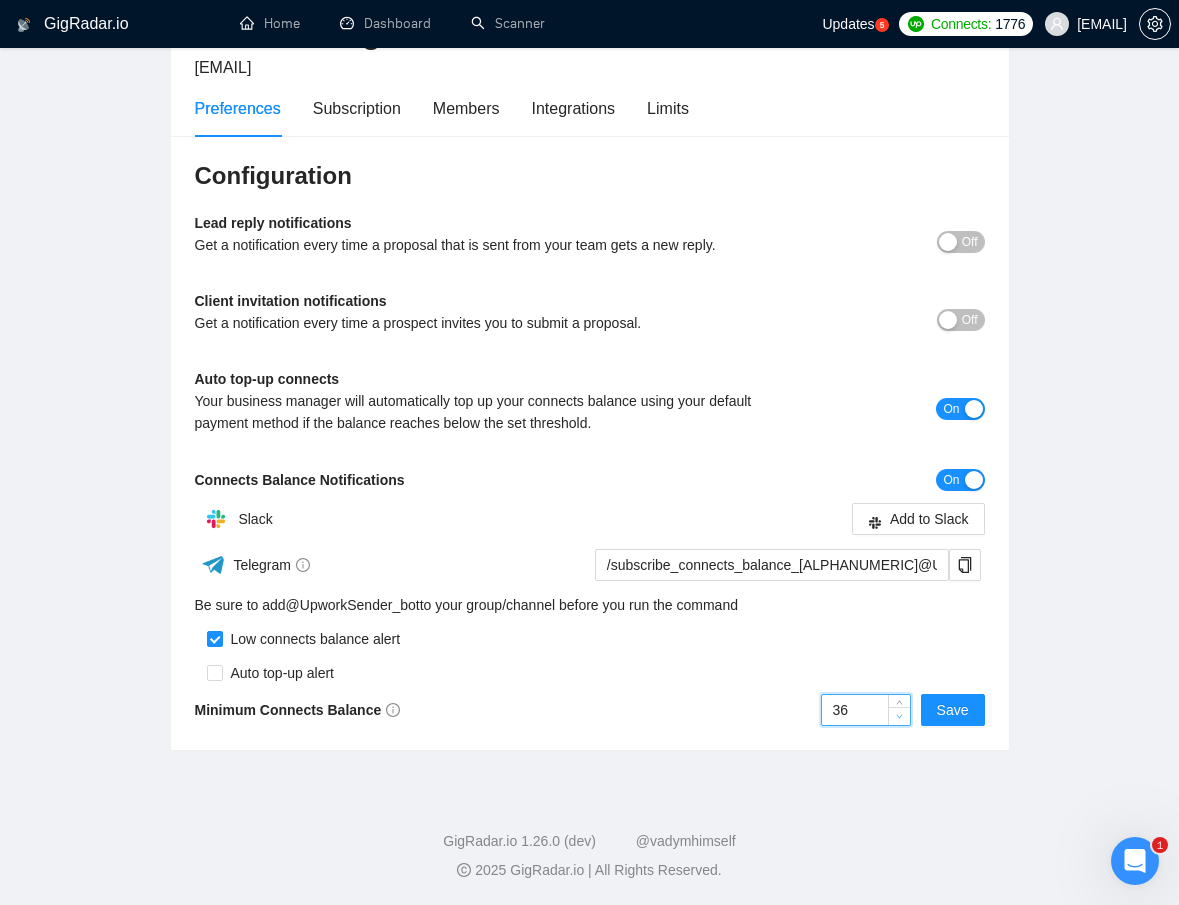 click at bounding box center (900, 717) 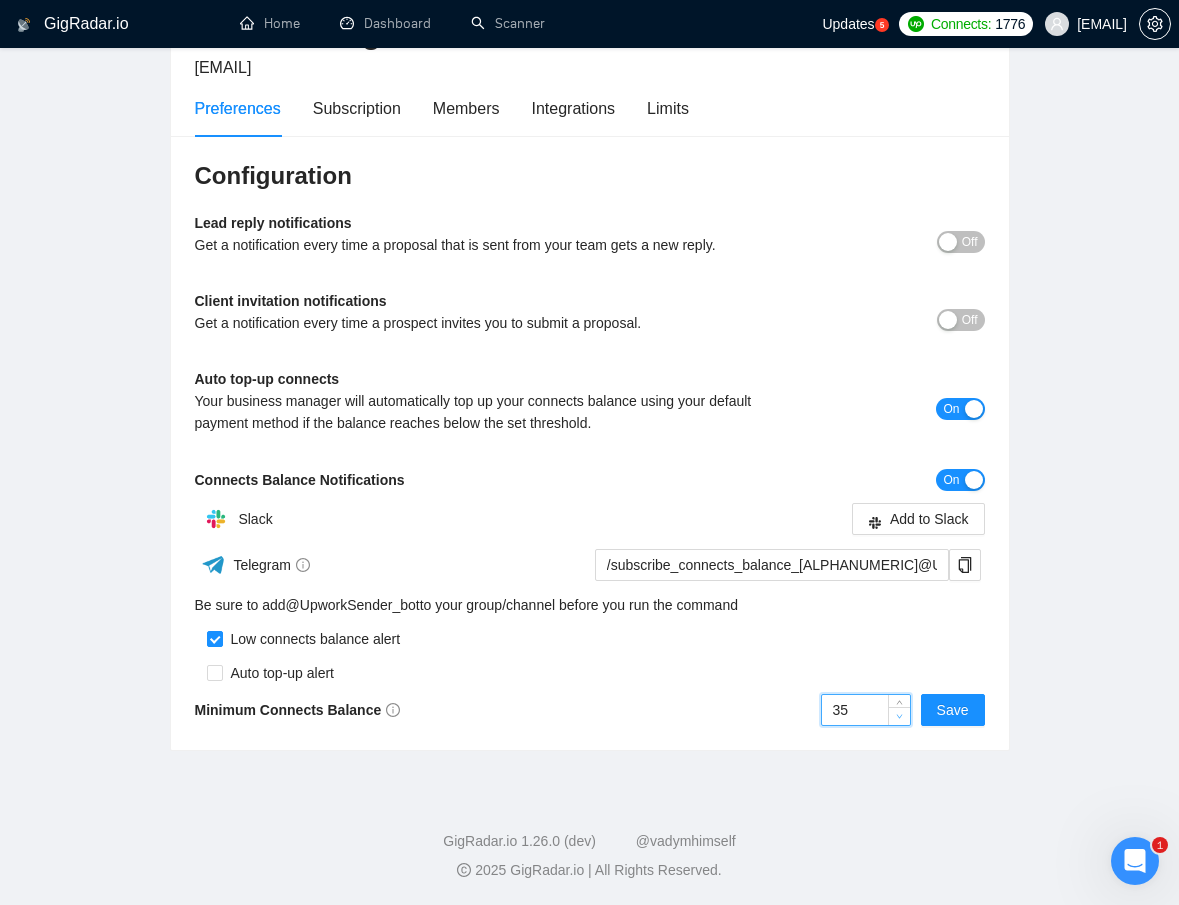 click at bounding box center [900, 717] 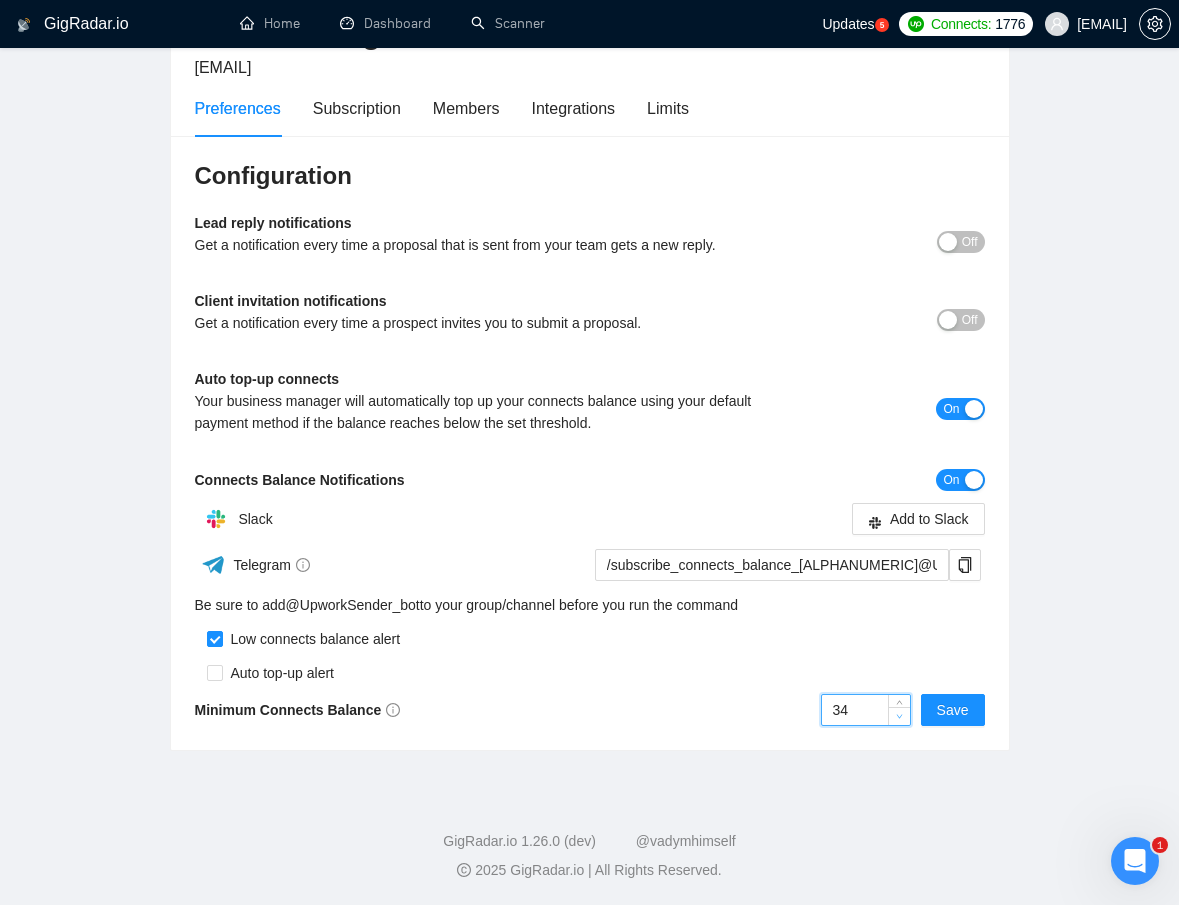 click at bounding box center [900, 717] 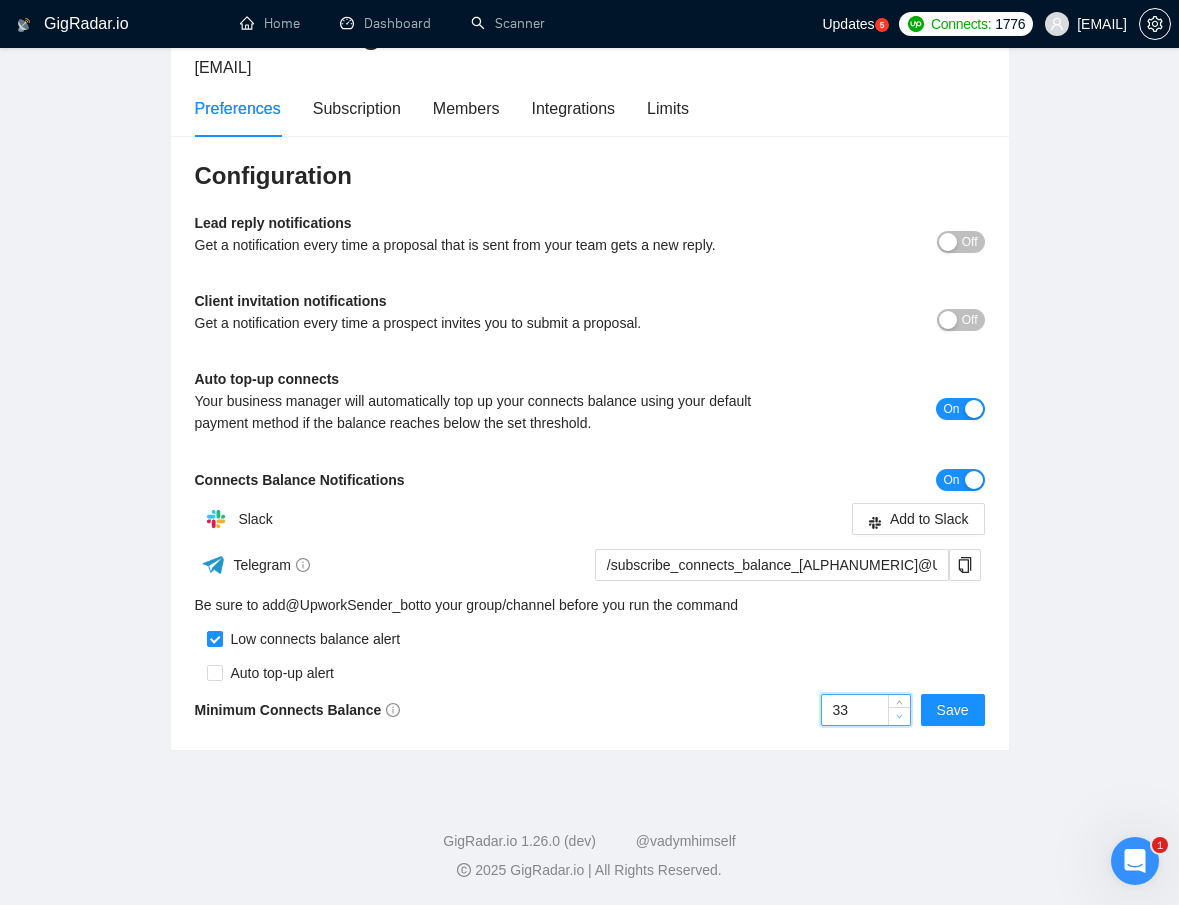click at bounding box center [900, 717] 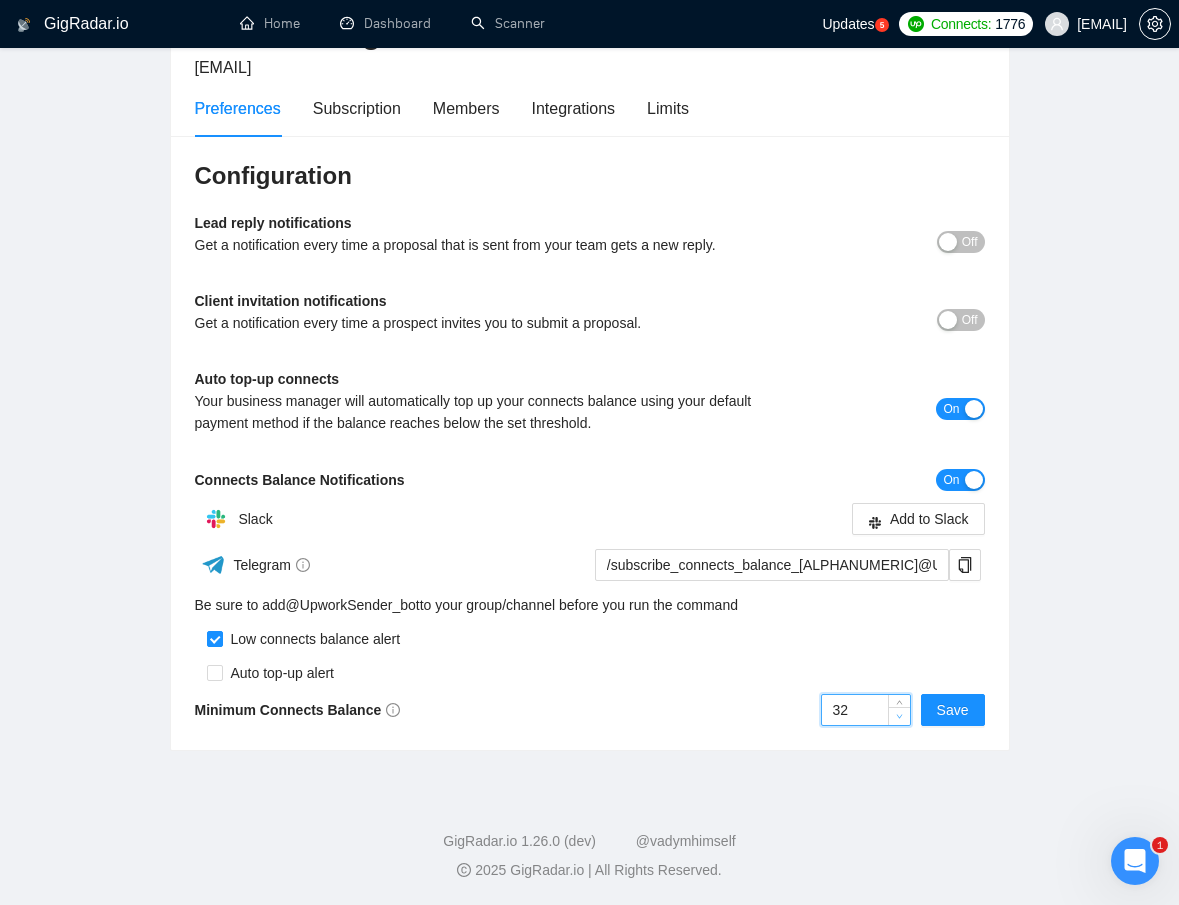 click 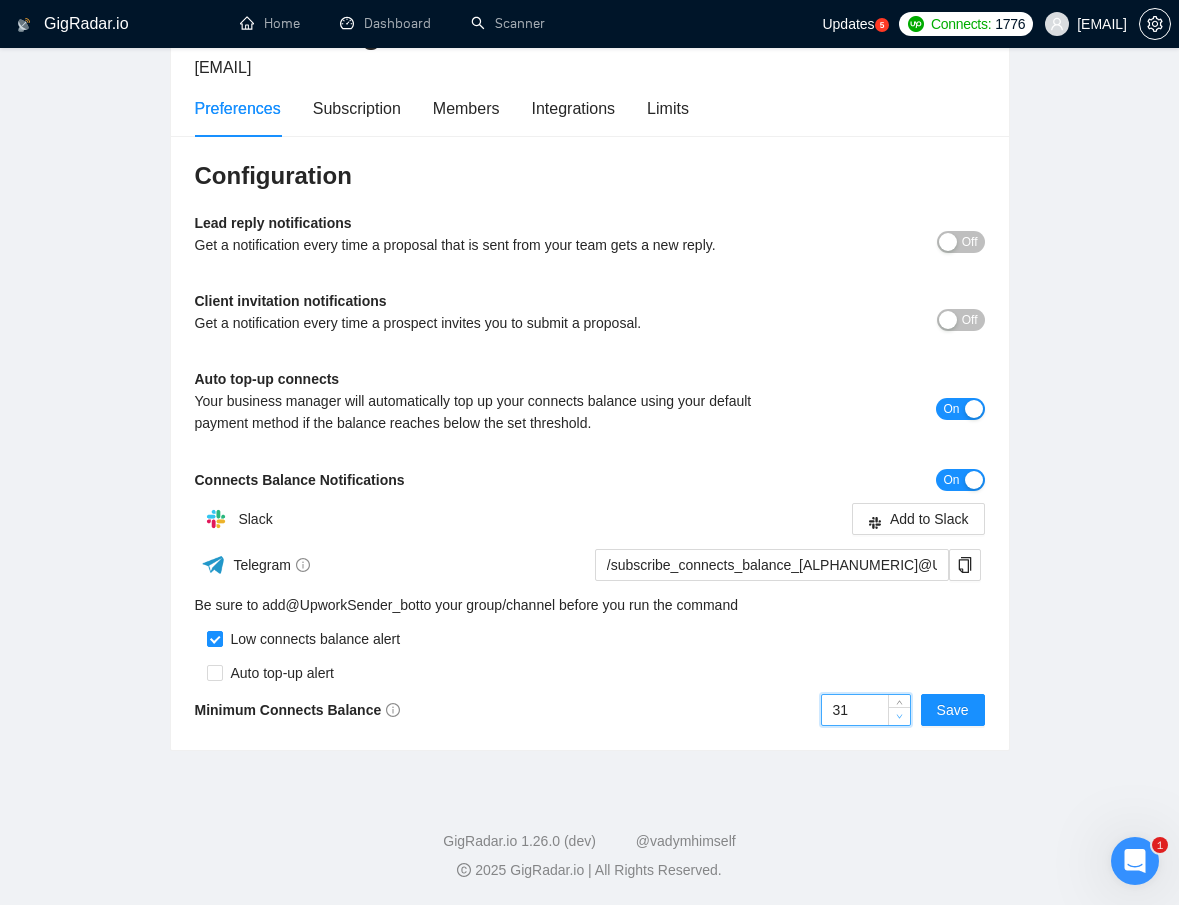 click 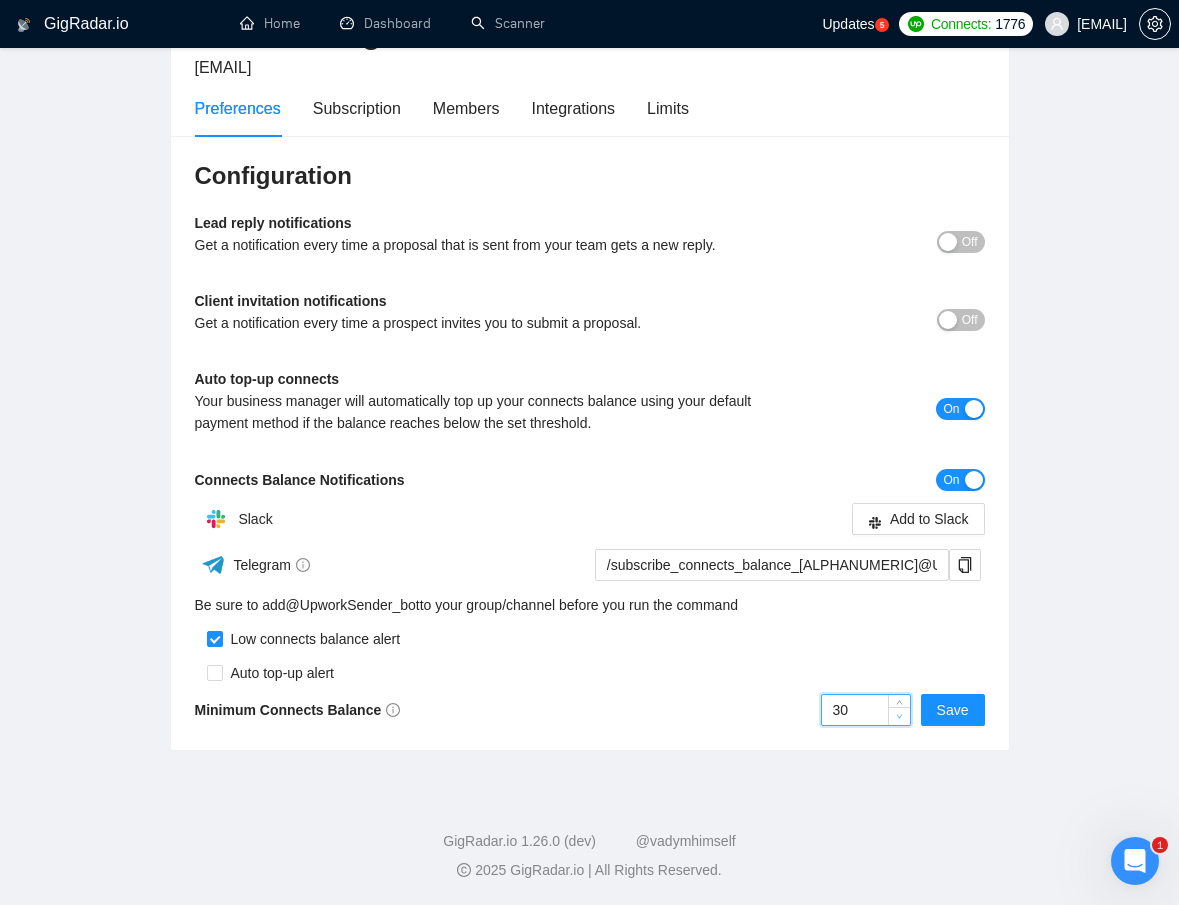 click 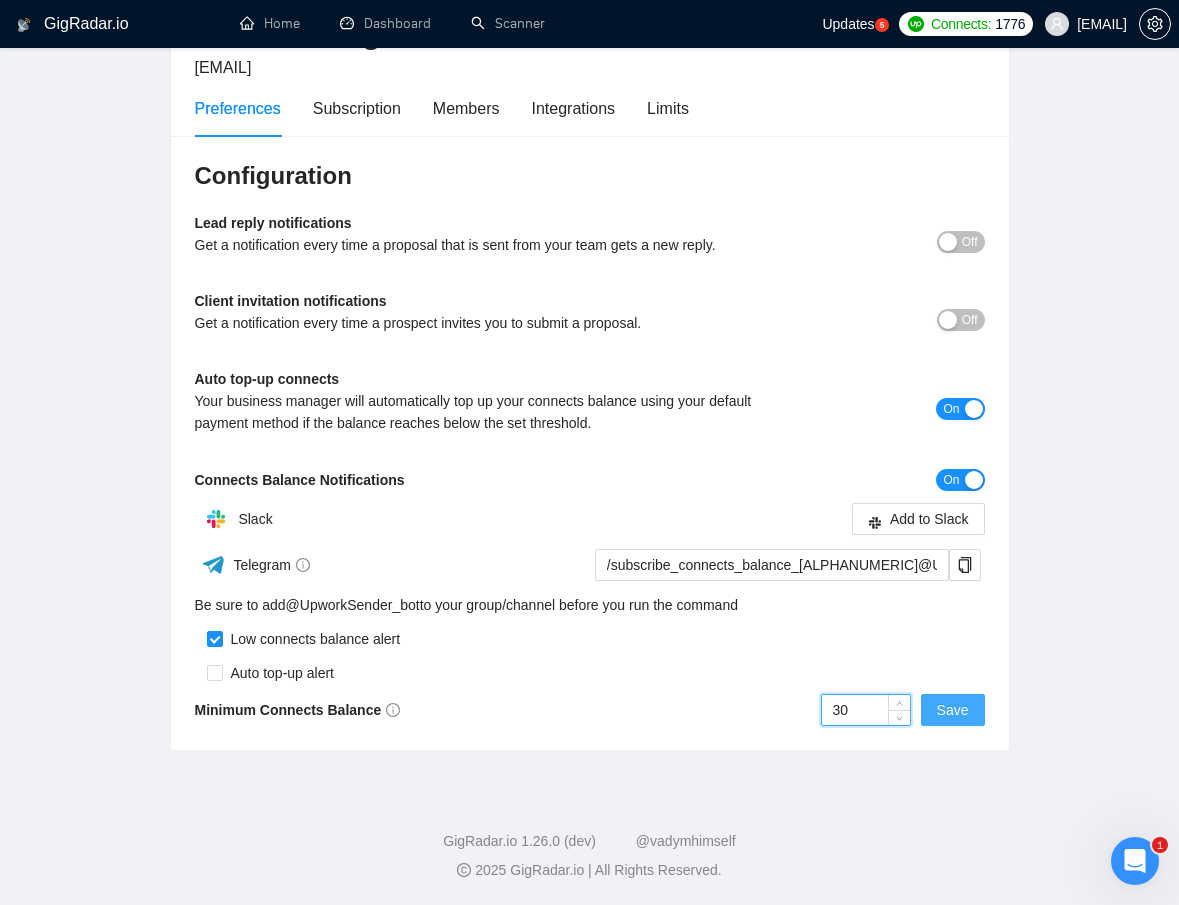 click on "Save" at bounding box center [953, 710] 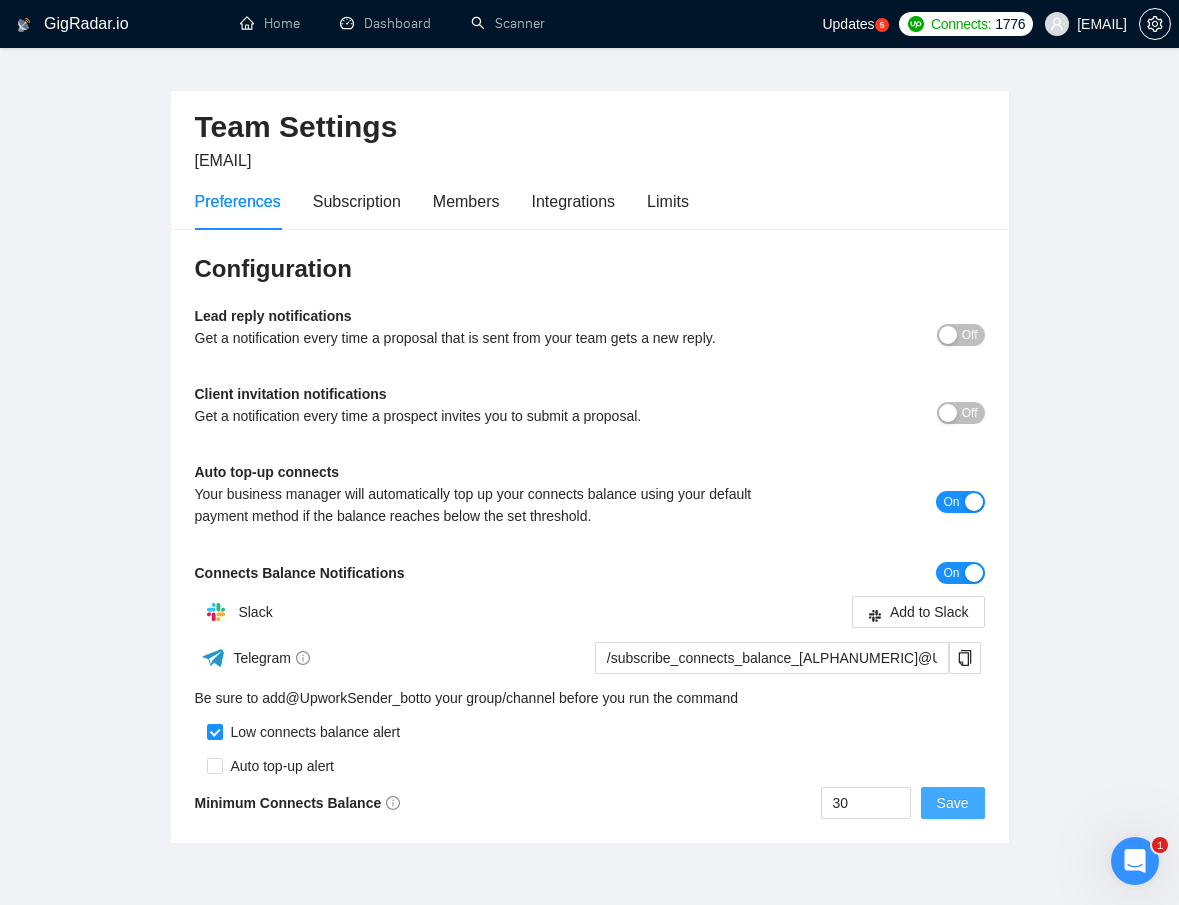 scroll, scrollTop: 0, scrollLeft: 0, axis: both 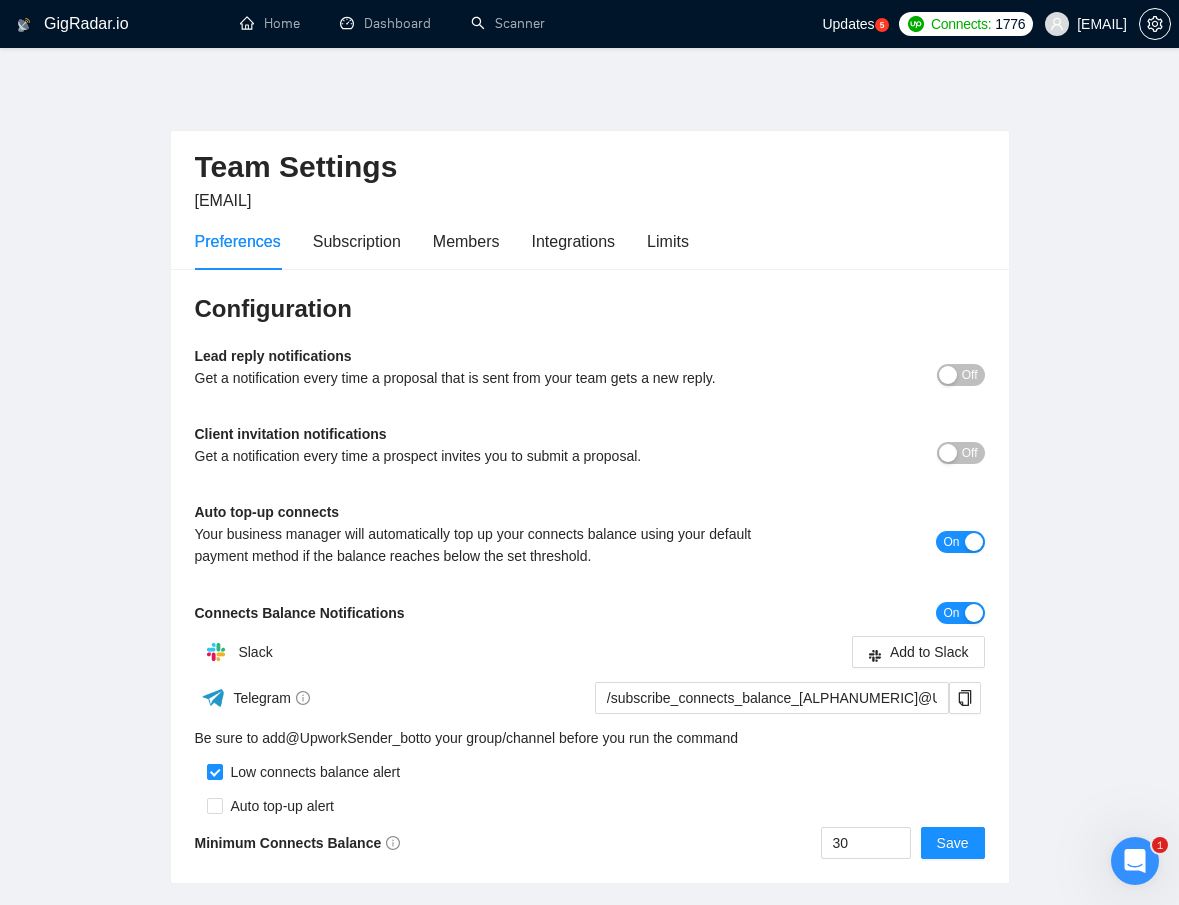 click on "Off" at bounding box center (961, 375) 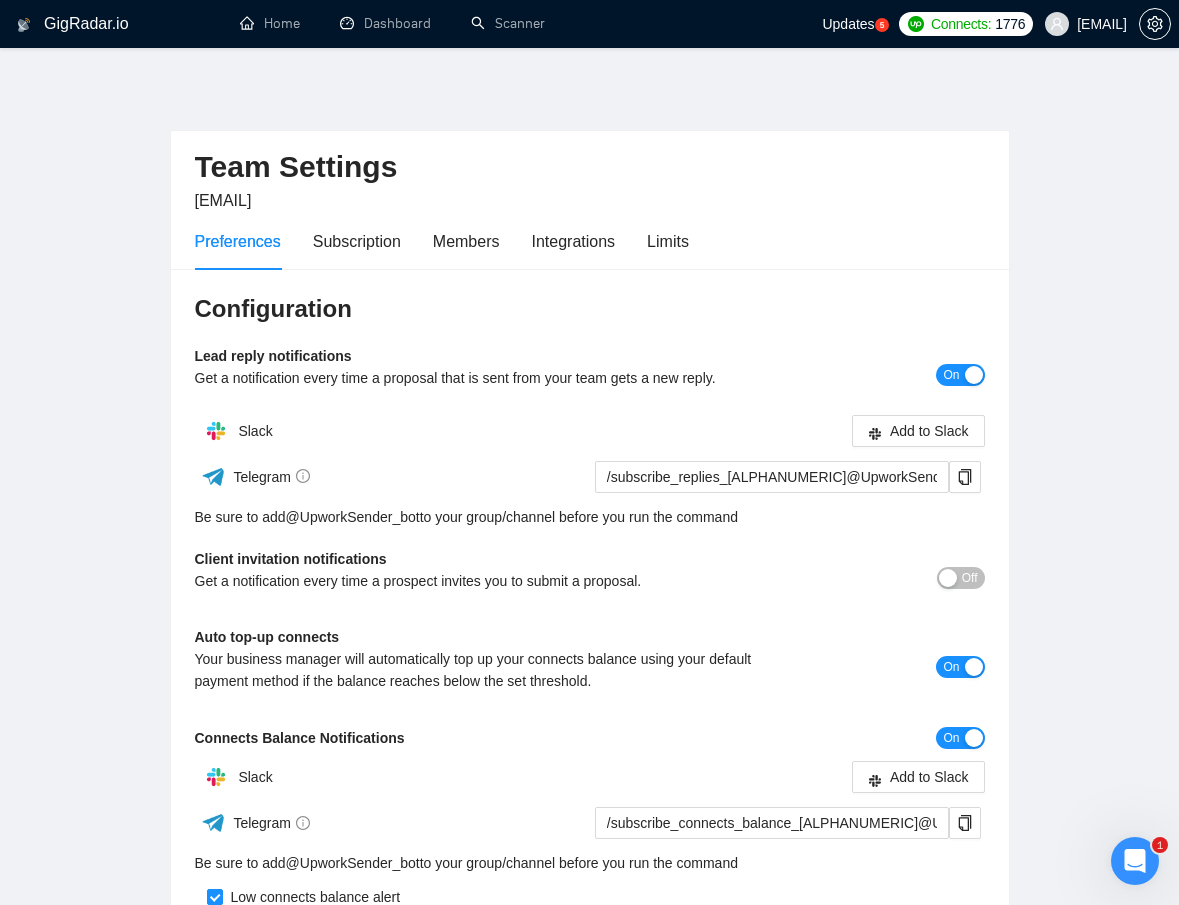 click 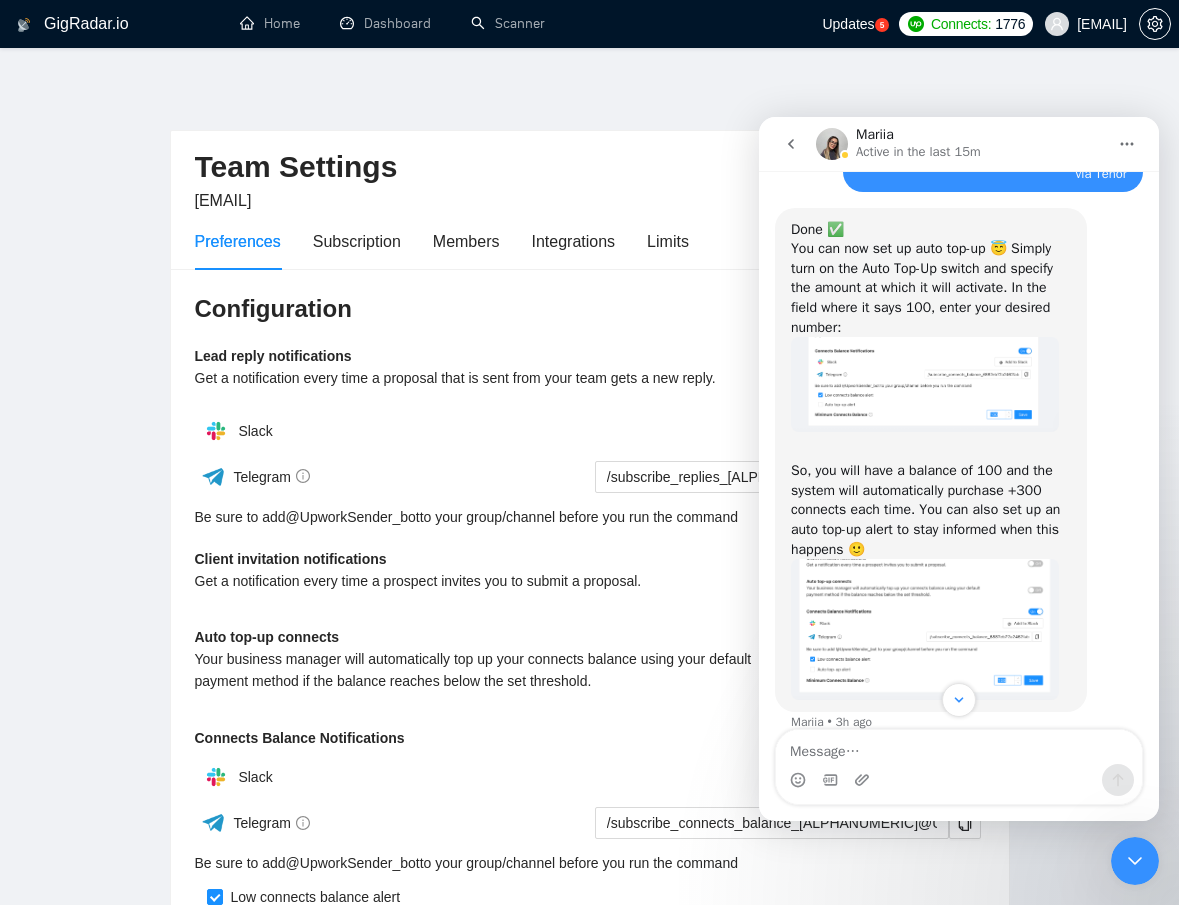 scroll, scrollTop: 3433, scrollLeft: 0, axis: vertical 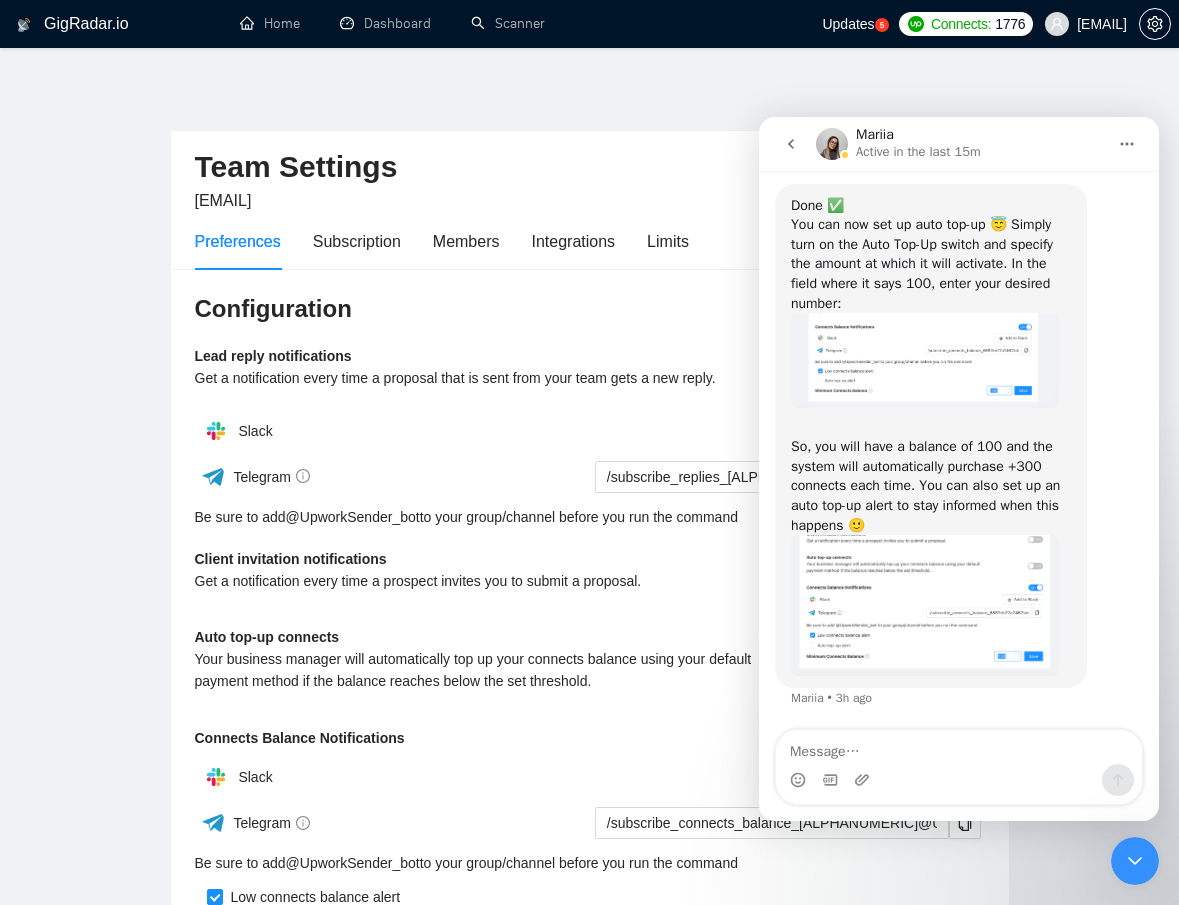 click on "Team Settings [EMAIL] Preferences Subscription Members Integrations Limits Configuration Lead reply notifications Get a notification every time a proposal that is sent from your team gets a new reply. On   Slack Add to Slack   Telegram /subscribe_replies_[ALPHANUMERIC]@UpworkSender_bot Be sure to add  @ UpworkSender_bot  to your group/channel before you run the command Client invitation notifications Get a notification every time a prospect invites you to submit a proposal. Off Auto top-up connects   Your business manager will automatically top up your connects balance using your default payment method if the balance reaches below the set threshold. On Connects Balance Notifications On   Slack Add to Slack   Telegram /subscribe_connects_balance_[ALPHANUMERIC]@UpworkSender_bot Be sure to add  @ UpworkSender_bot  to your group/channel before you run the command Low connects balance alert Auto top-up alert Minimum Connects Balance 30 Save" at bounding box center [590, 544] 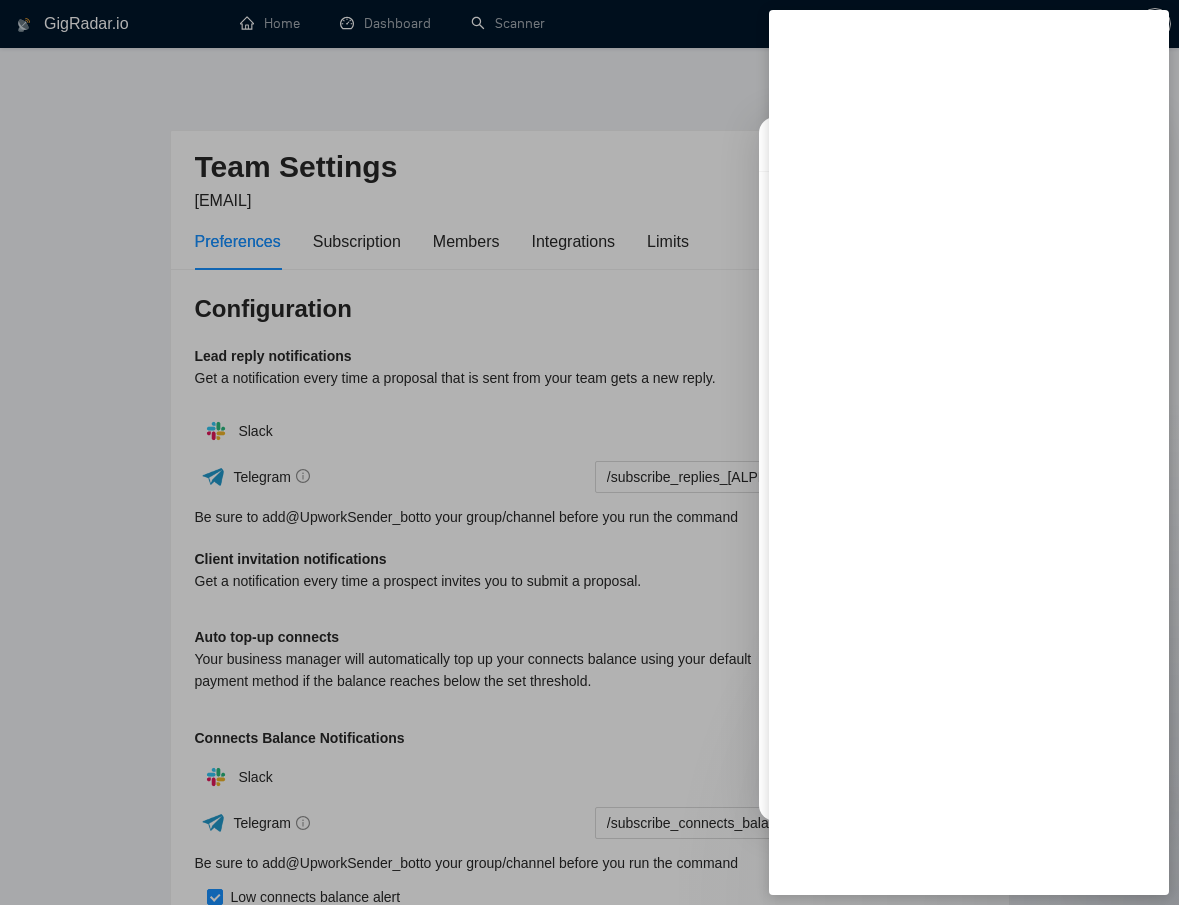 click at bounding box center (589, 452) 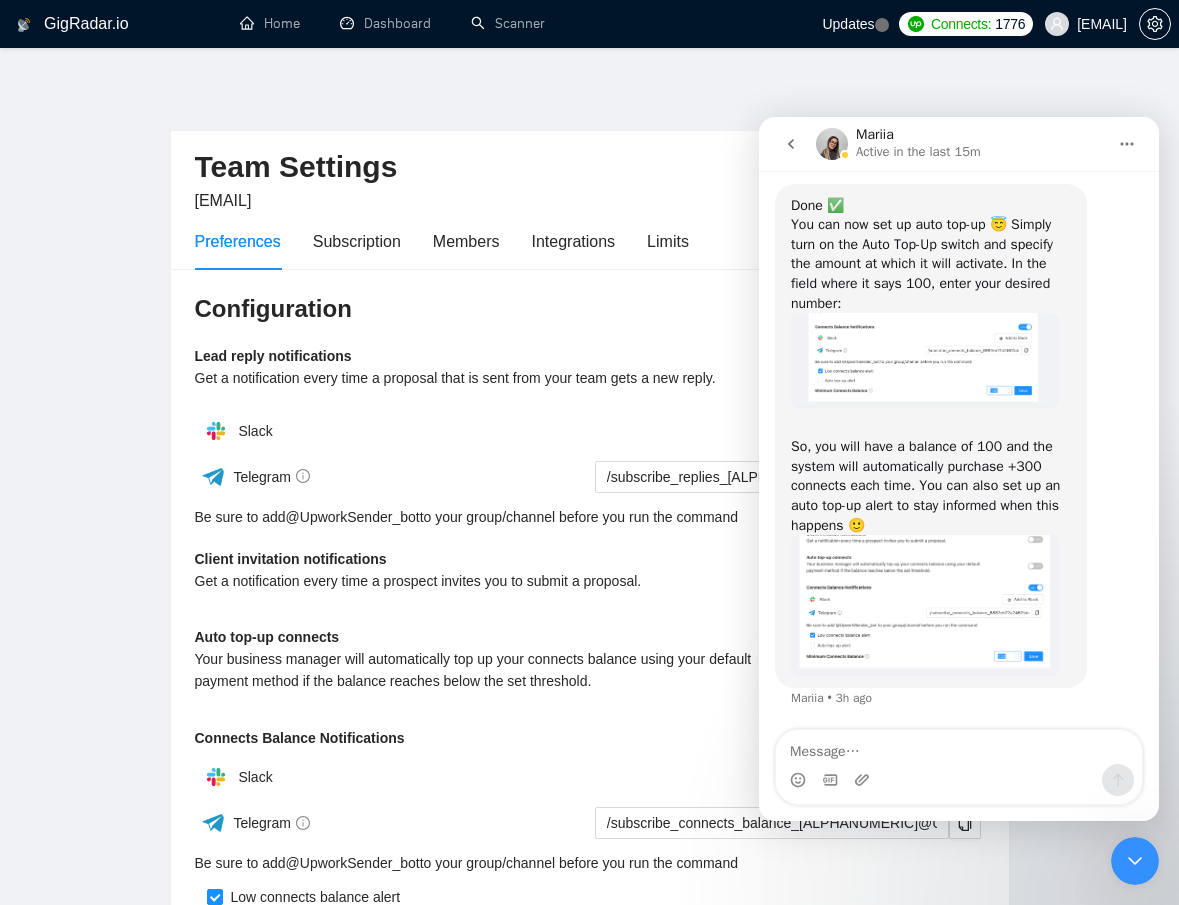 click 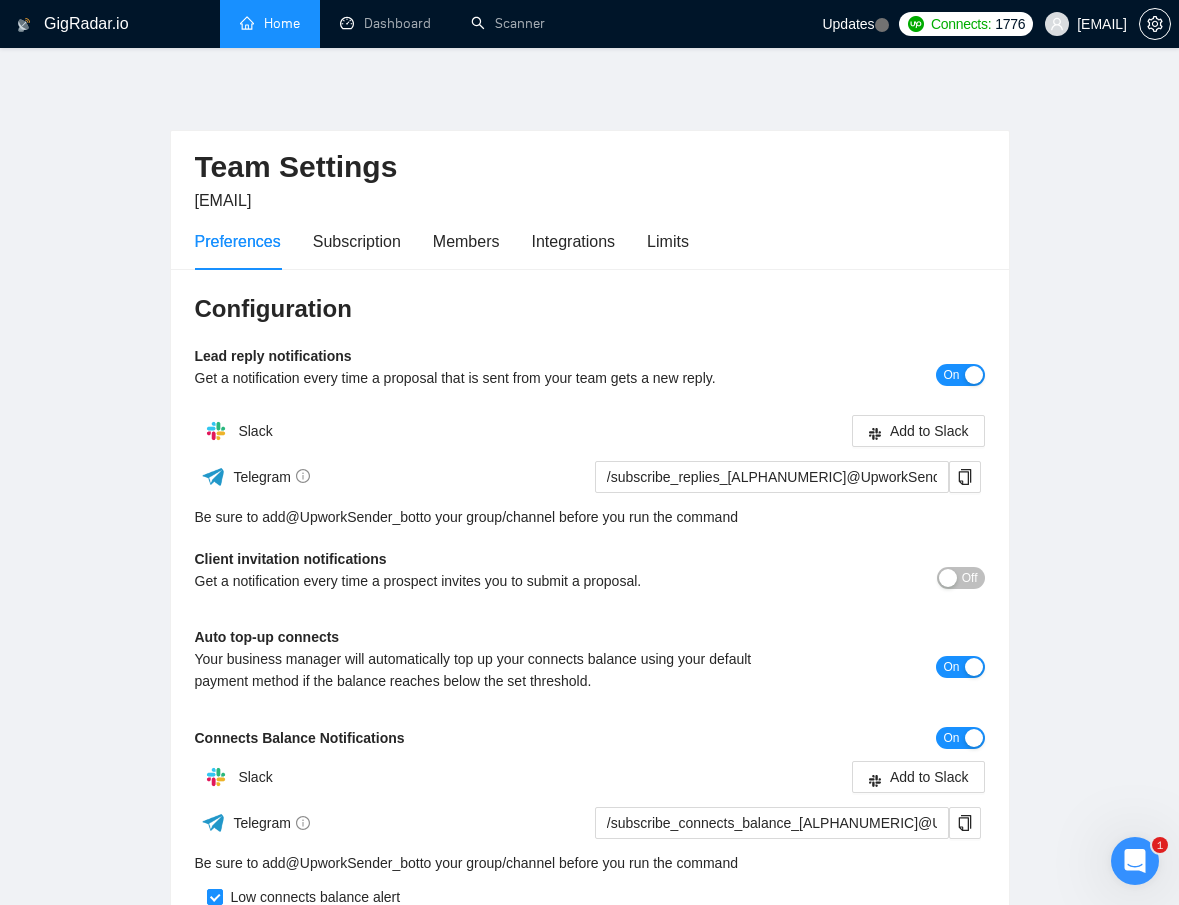 click on "Home" at bounding box center (270, 23) 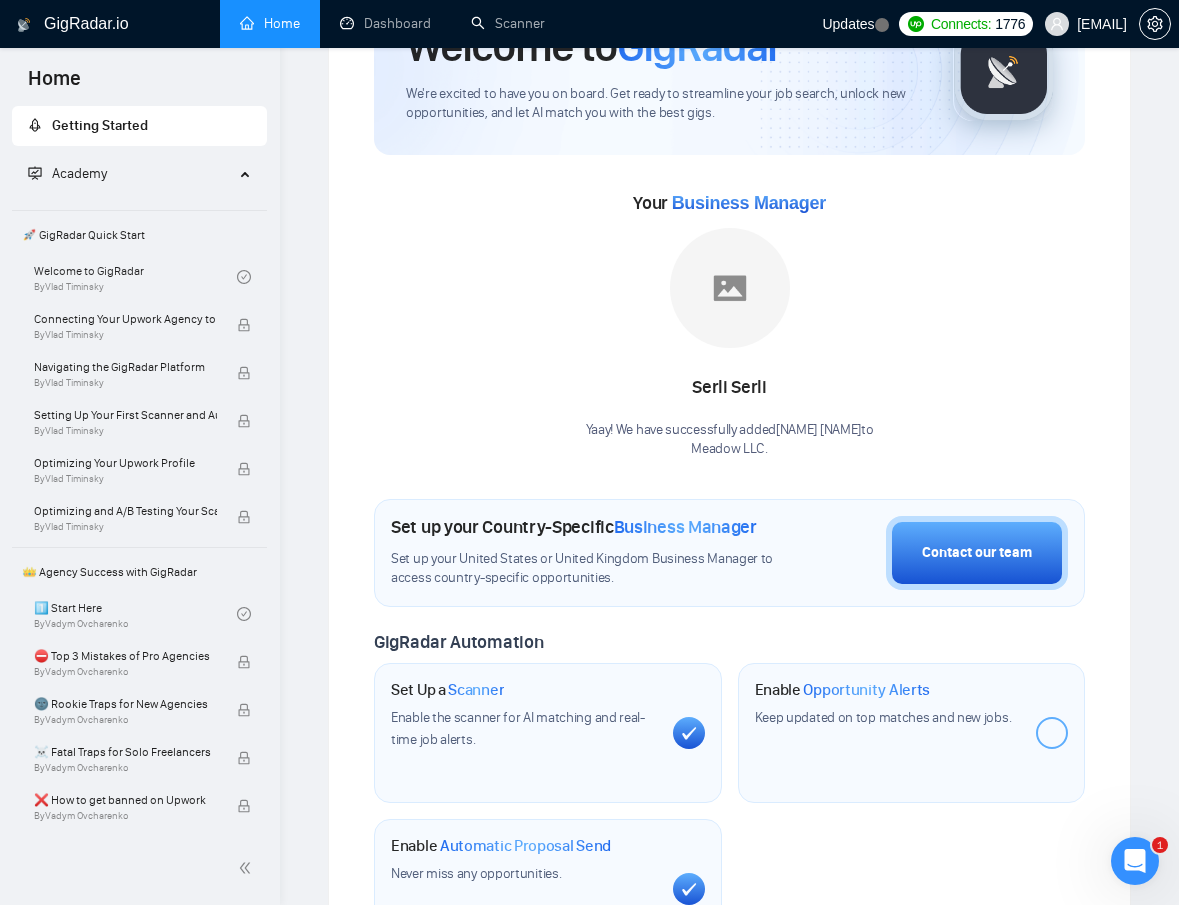 scroll, scrollTop: 0, scrollLeft: 0, axis: both 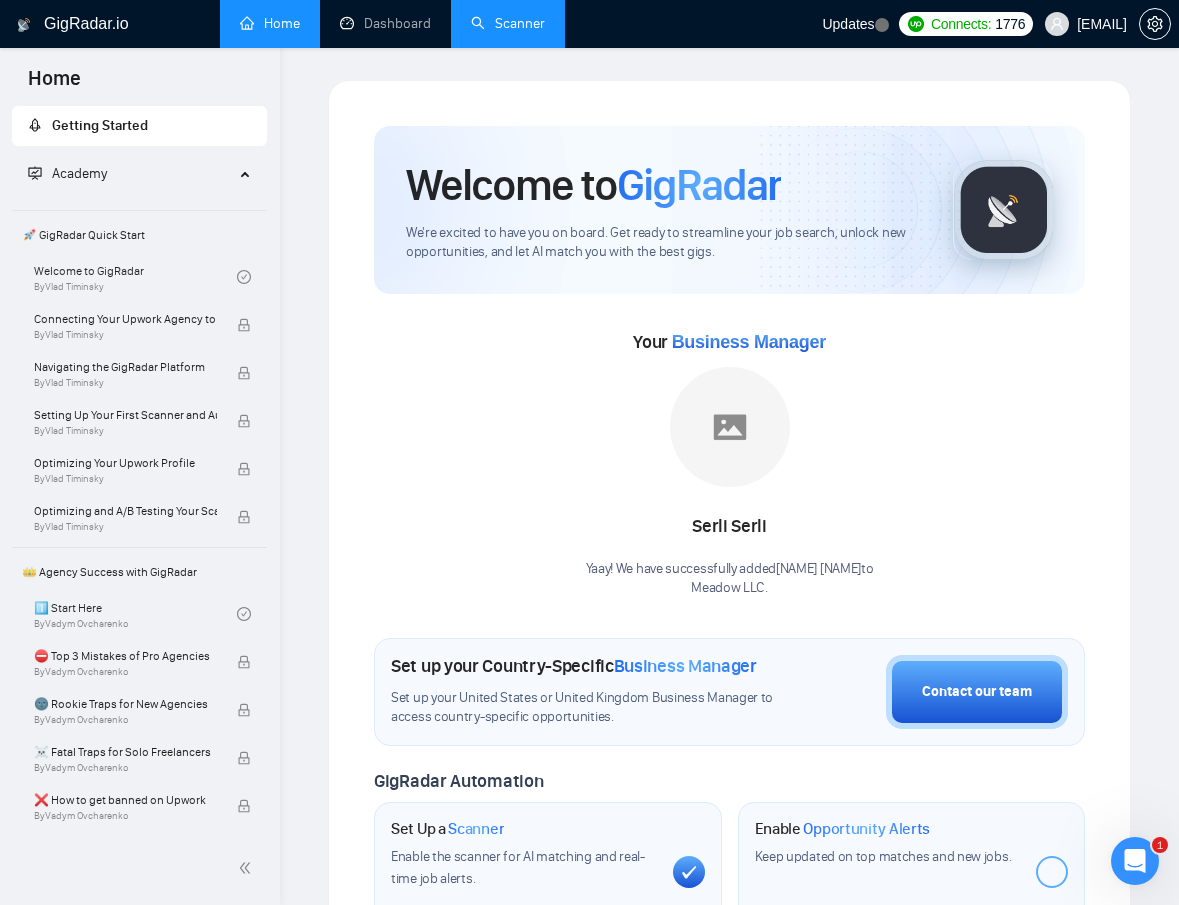 click on "Scanner" at bounding box center [508, 23] 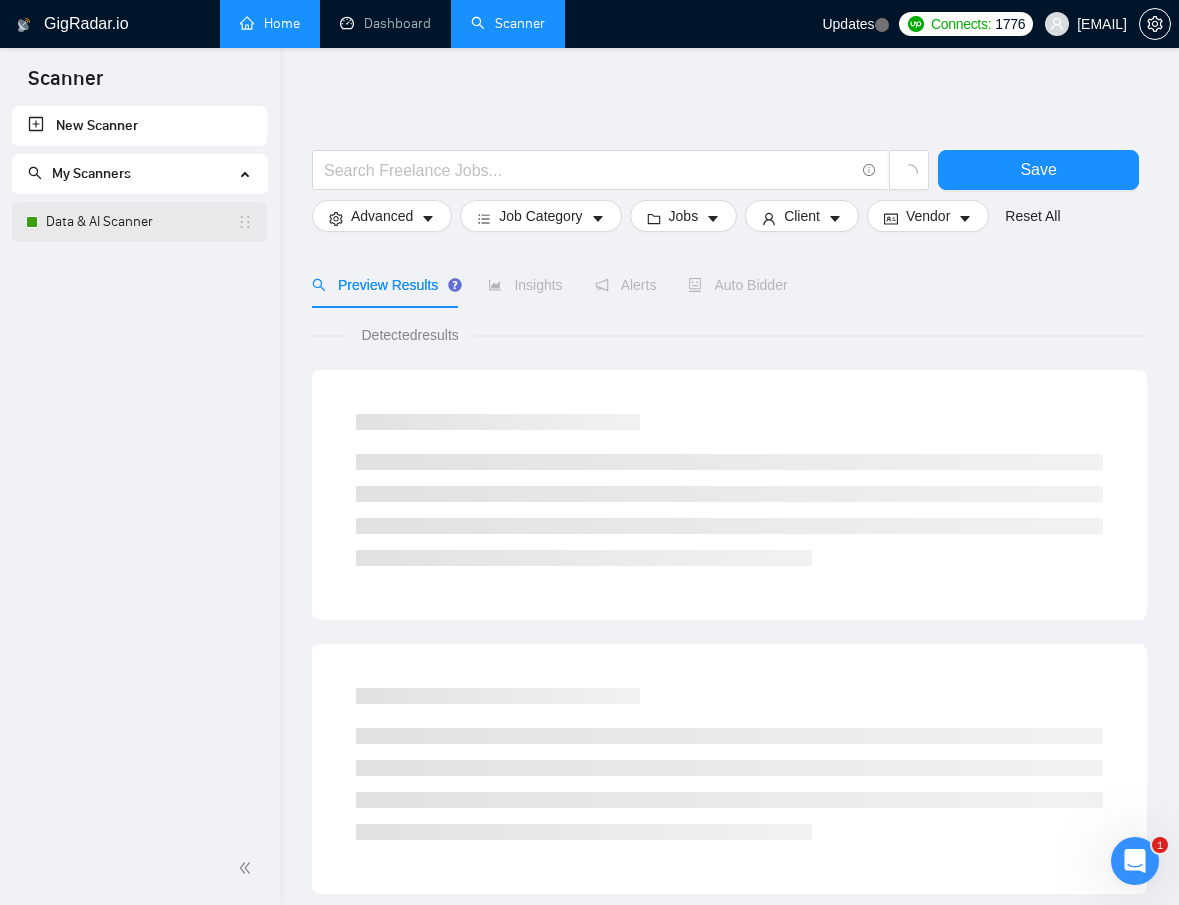 click on "Data & AI Scanner" at bounding box center (141, 222) 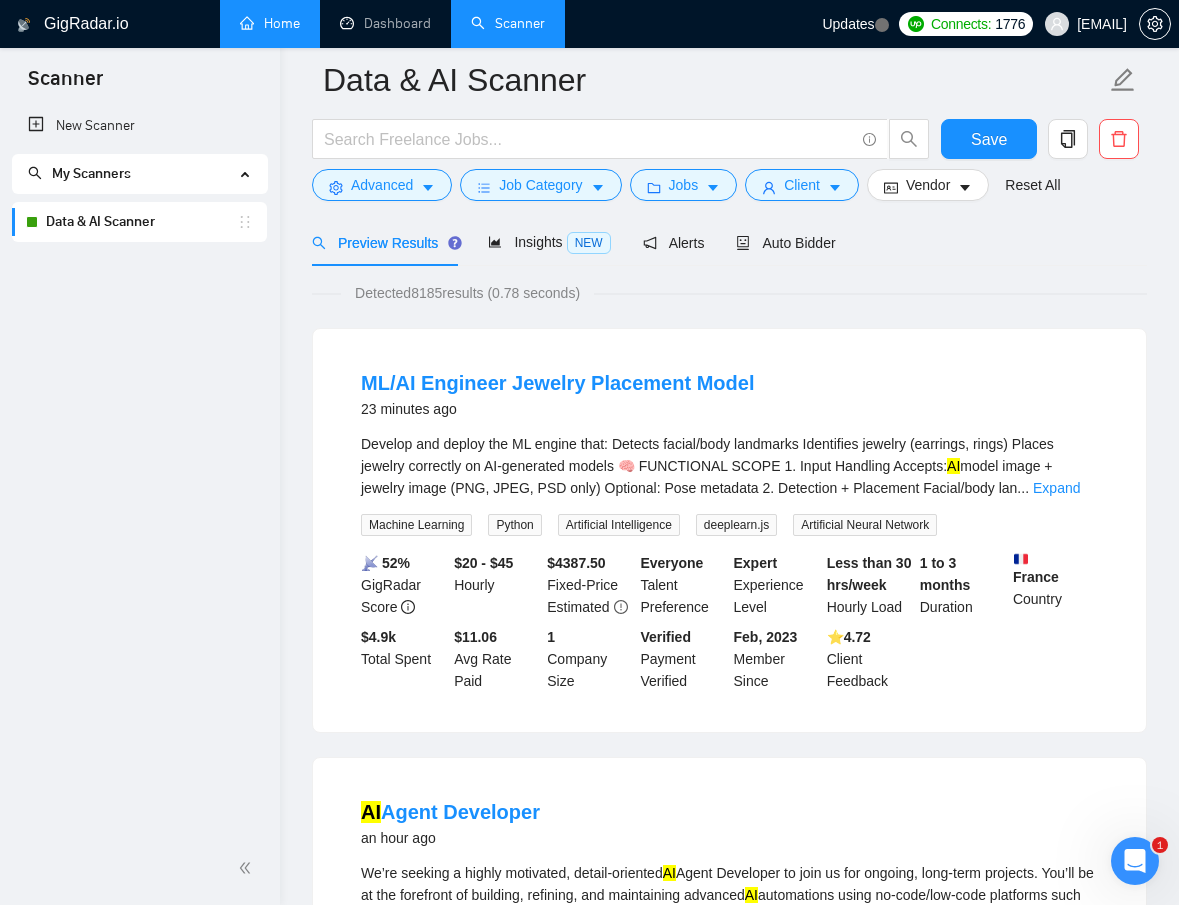 scroll, scrollTop: 61, scrollLeft: 0, axis: vertical 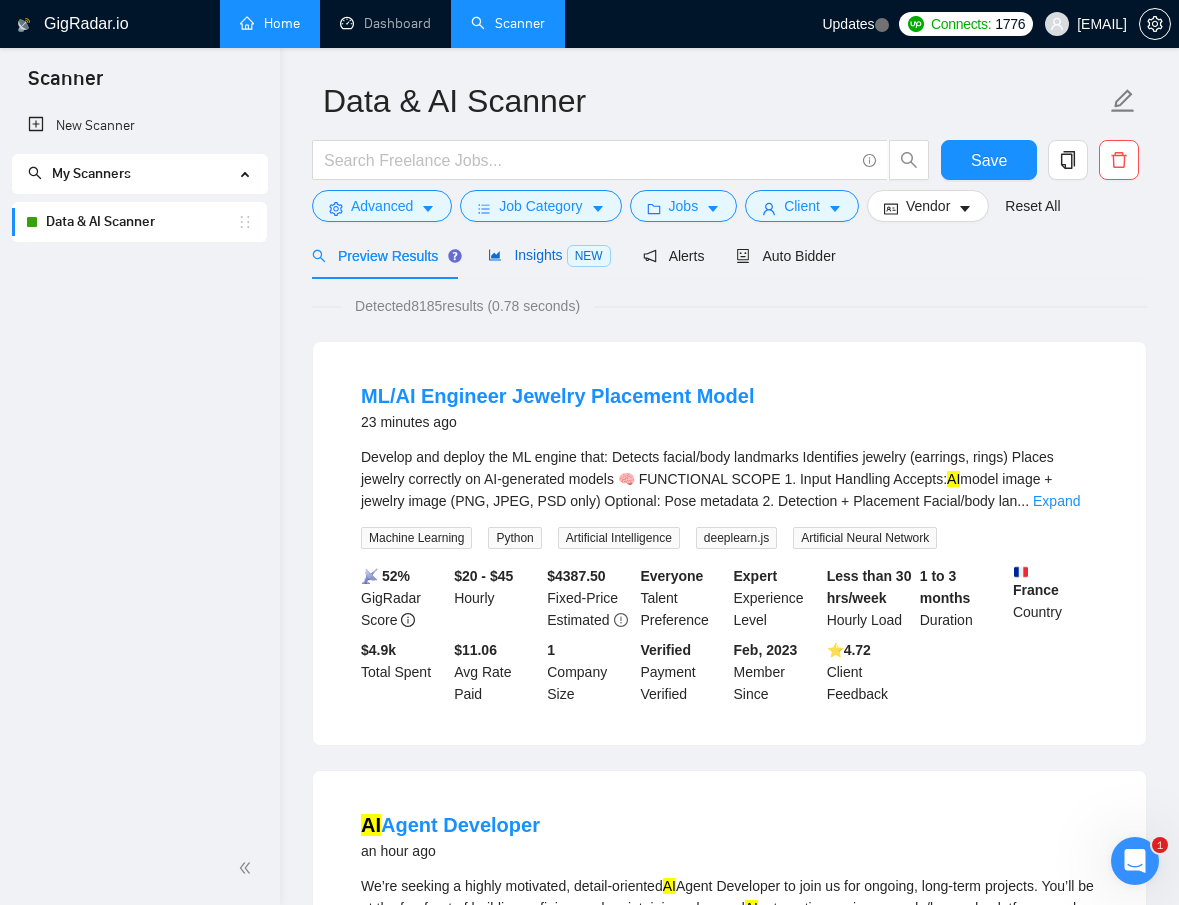 click on "Insights NEW" at bounding box center [549, 255] 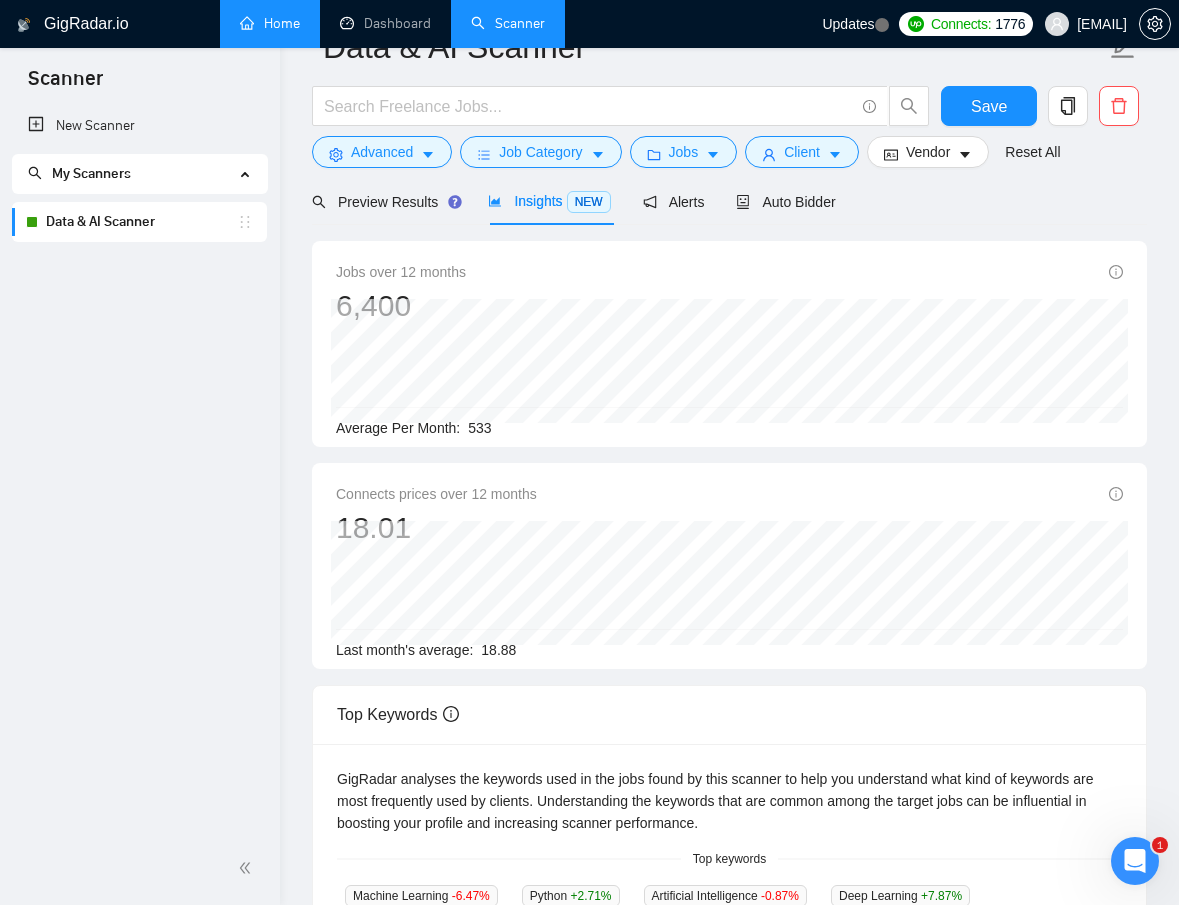 scroll, scrollTop: 0, scrollLeft: 0, axis: both 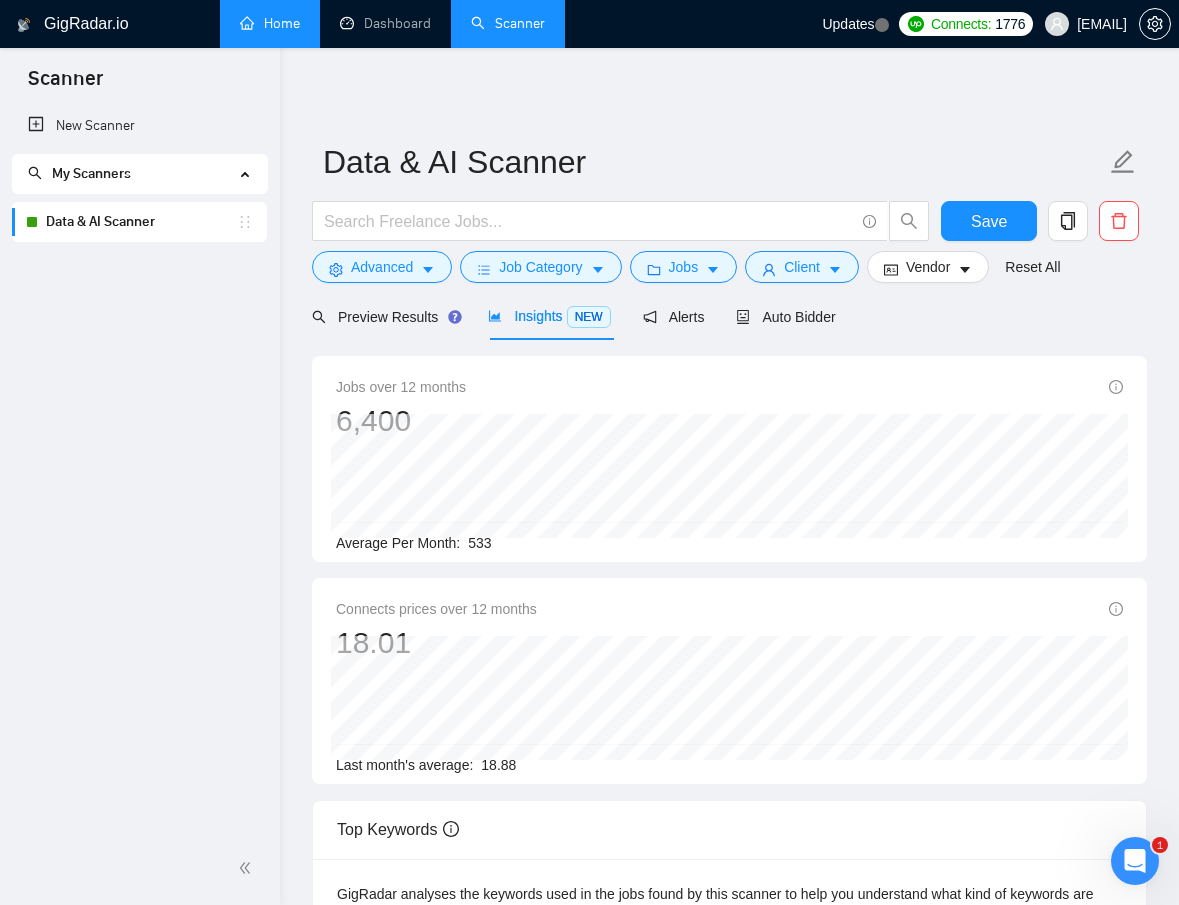 click on "Data & AI Scanner" at bounding box center [141, 222] 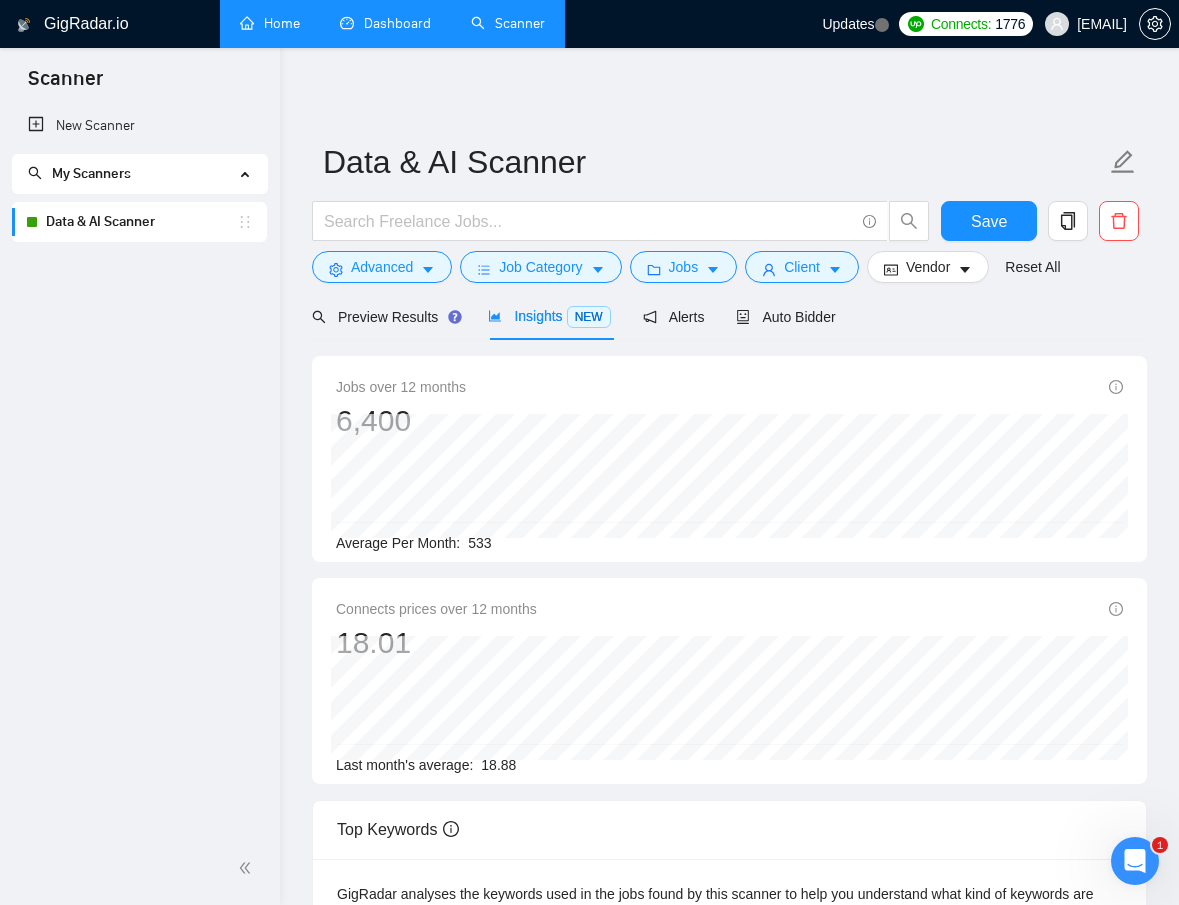 click on "Dashboard" at bounding box center [385, 23] 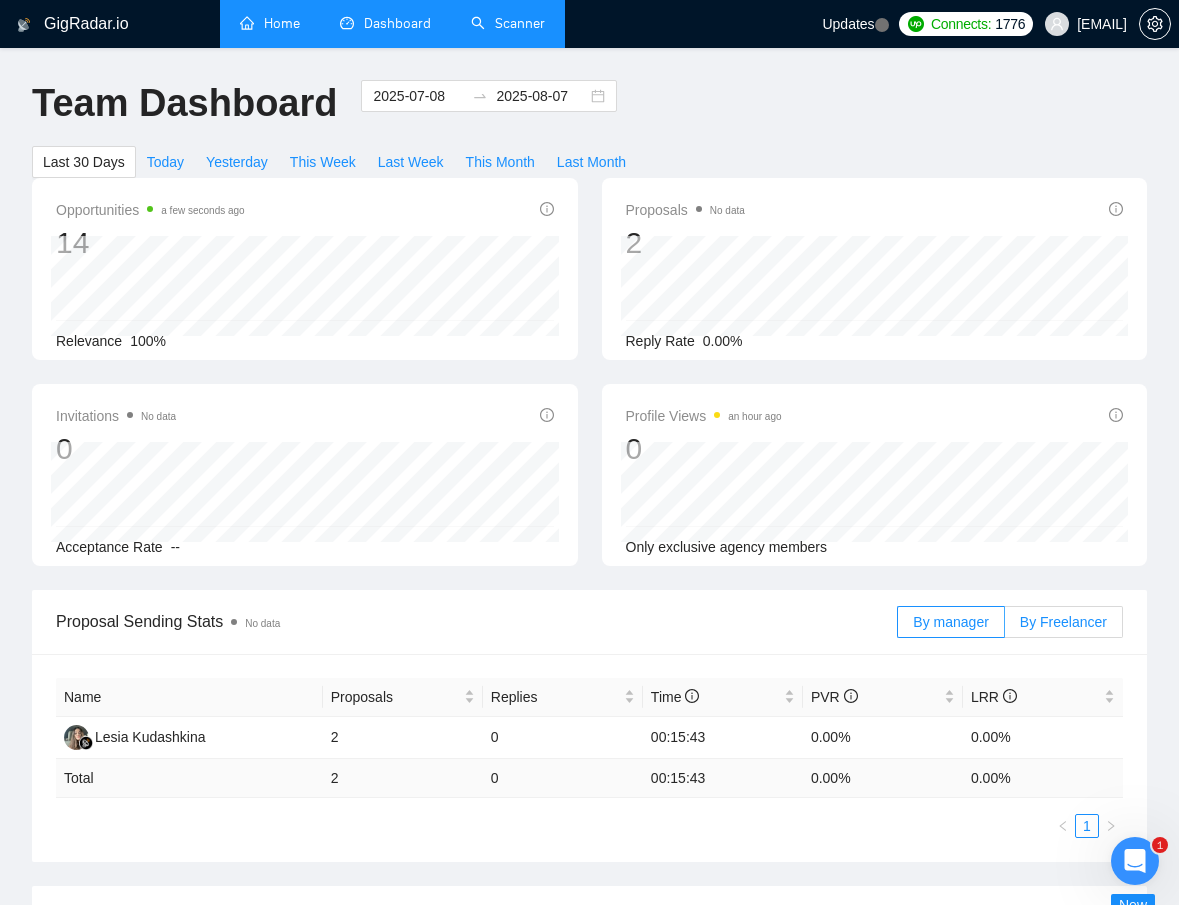 click on "By Freelancer" at bounding box center [1063, 622] 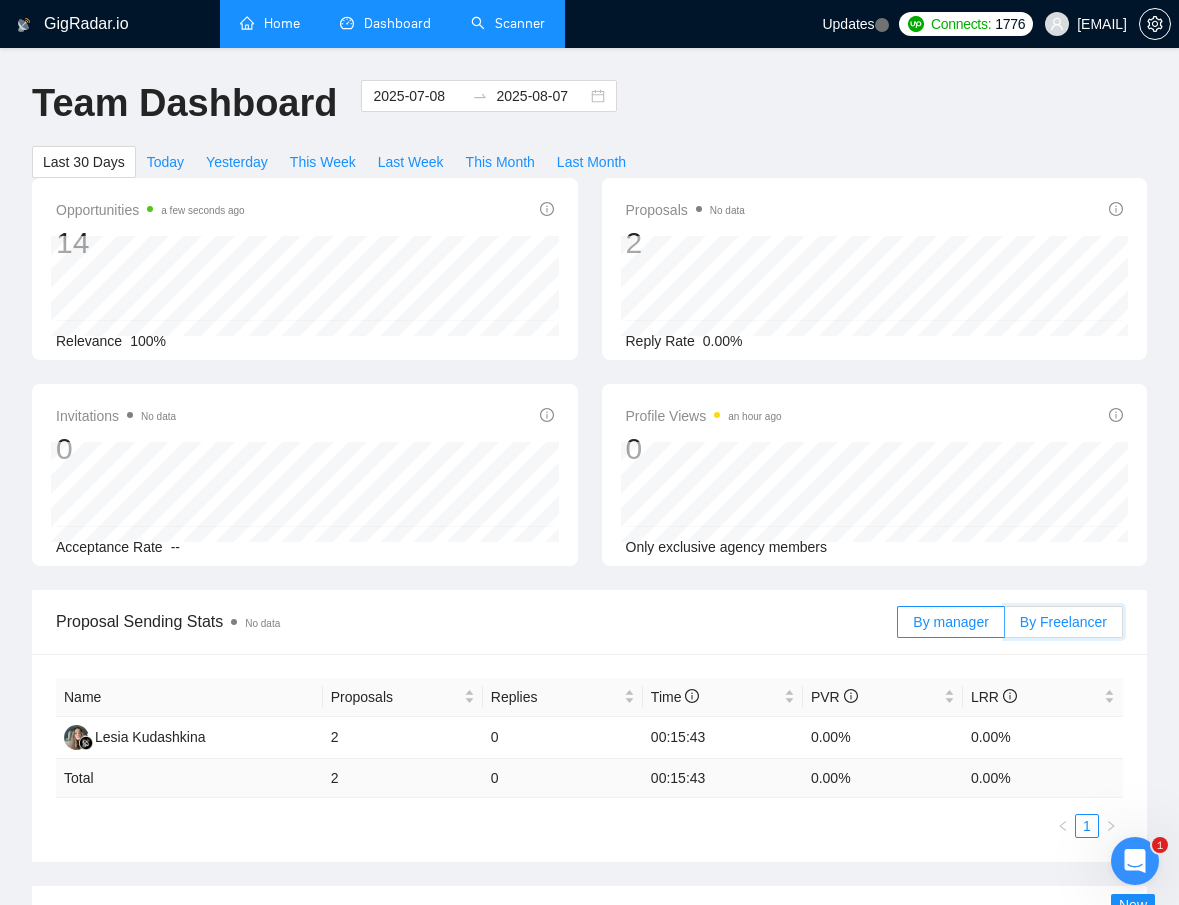 click on "By Freelancer" at bounding box center (1005, 627) 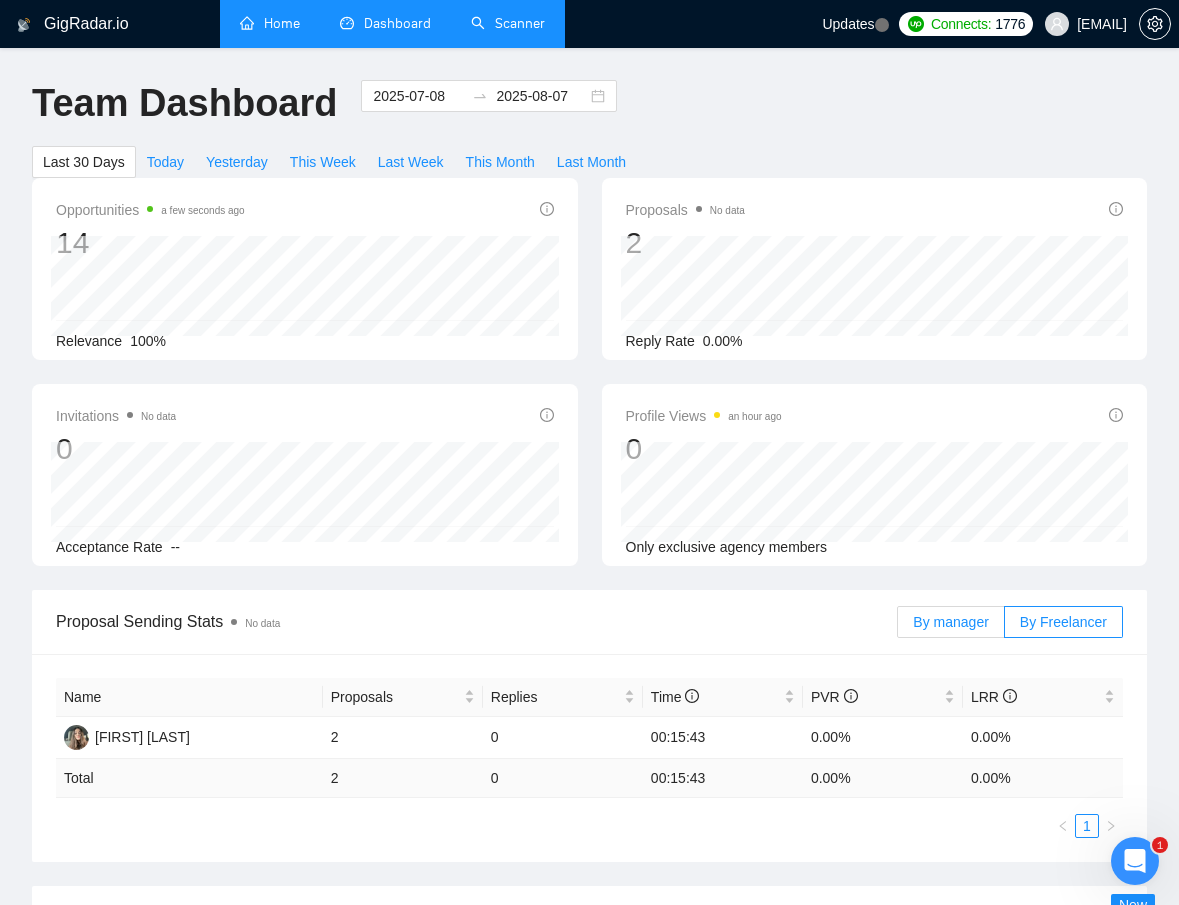 click on "By manager" at bounding box center [950, 622] 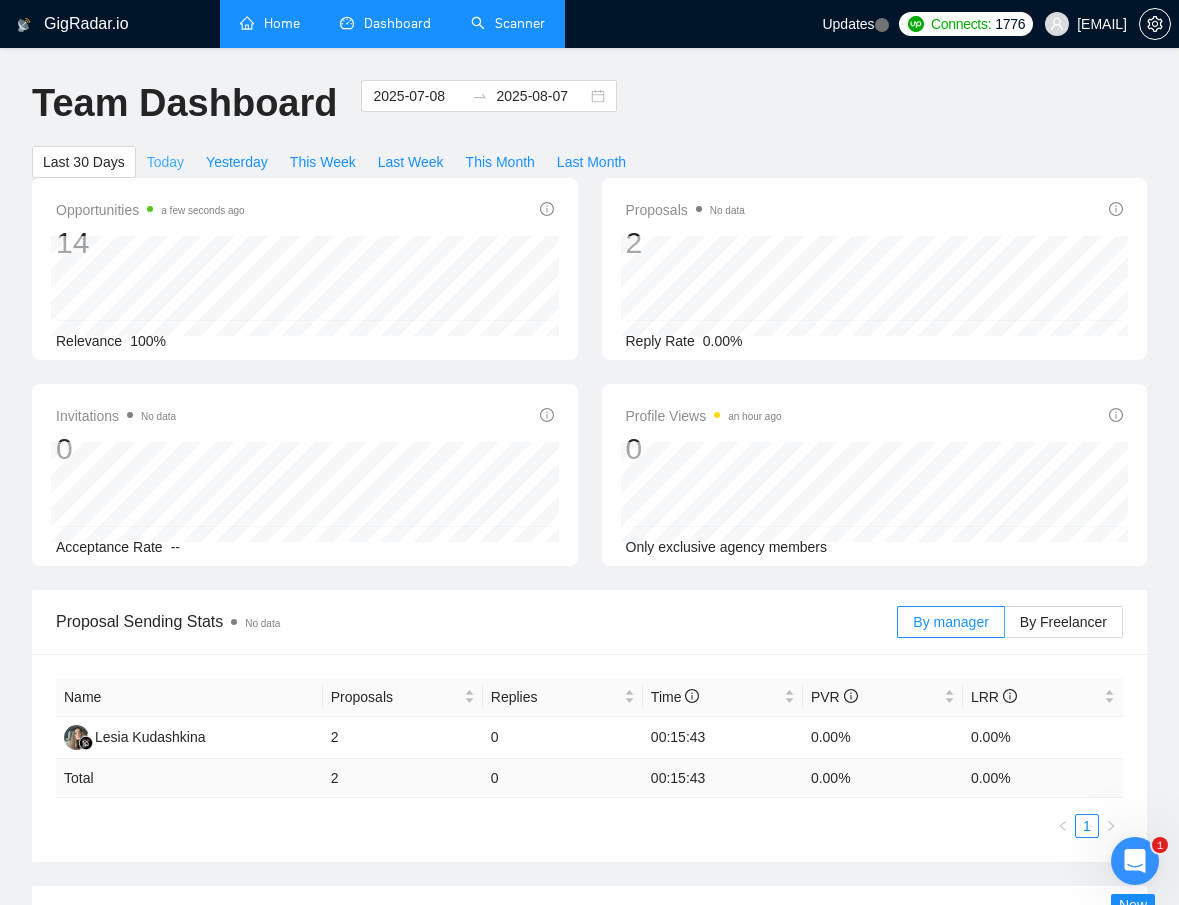 click on "Today" at bounding box center [165, 162] 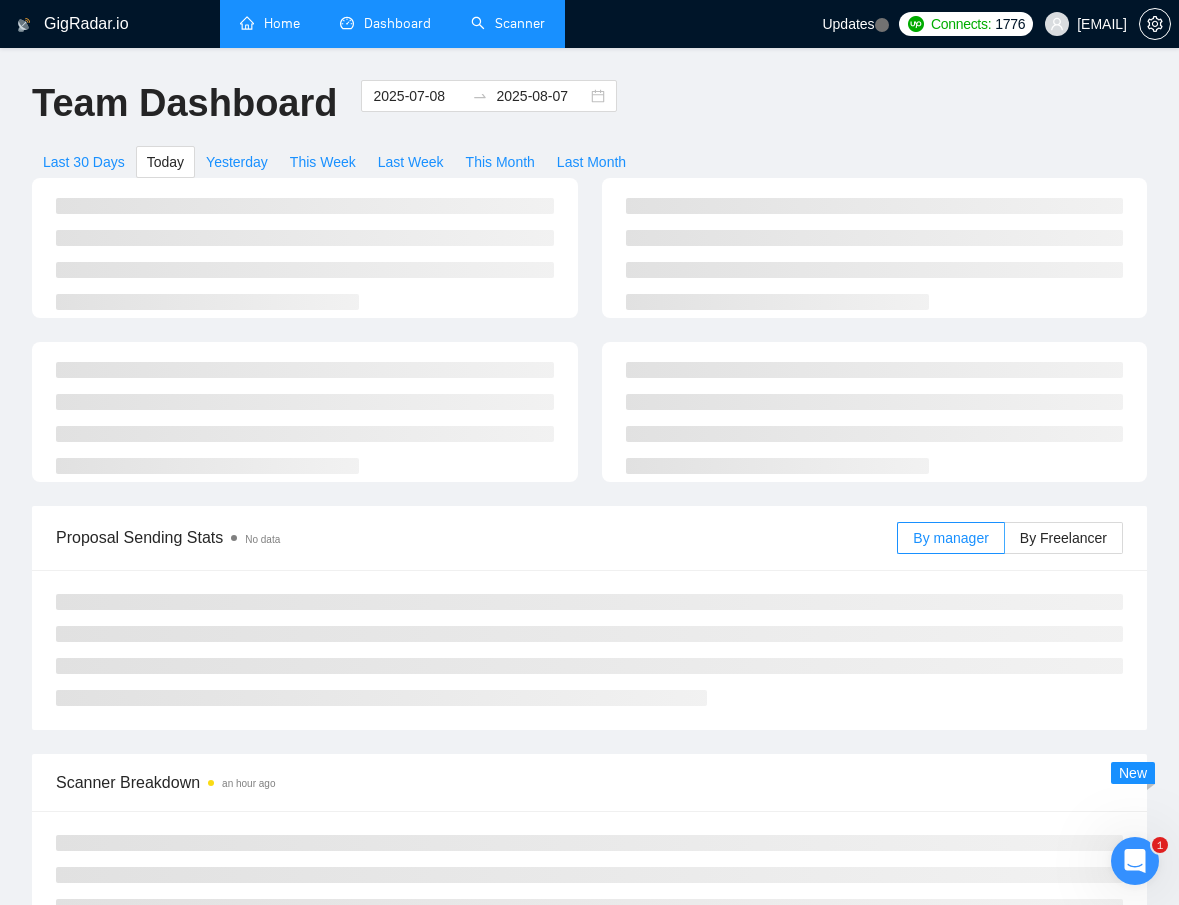 type on "2025-08-07" 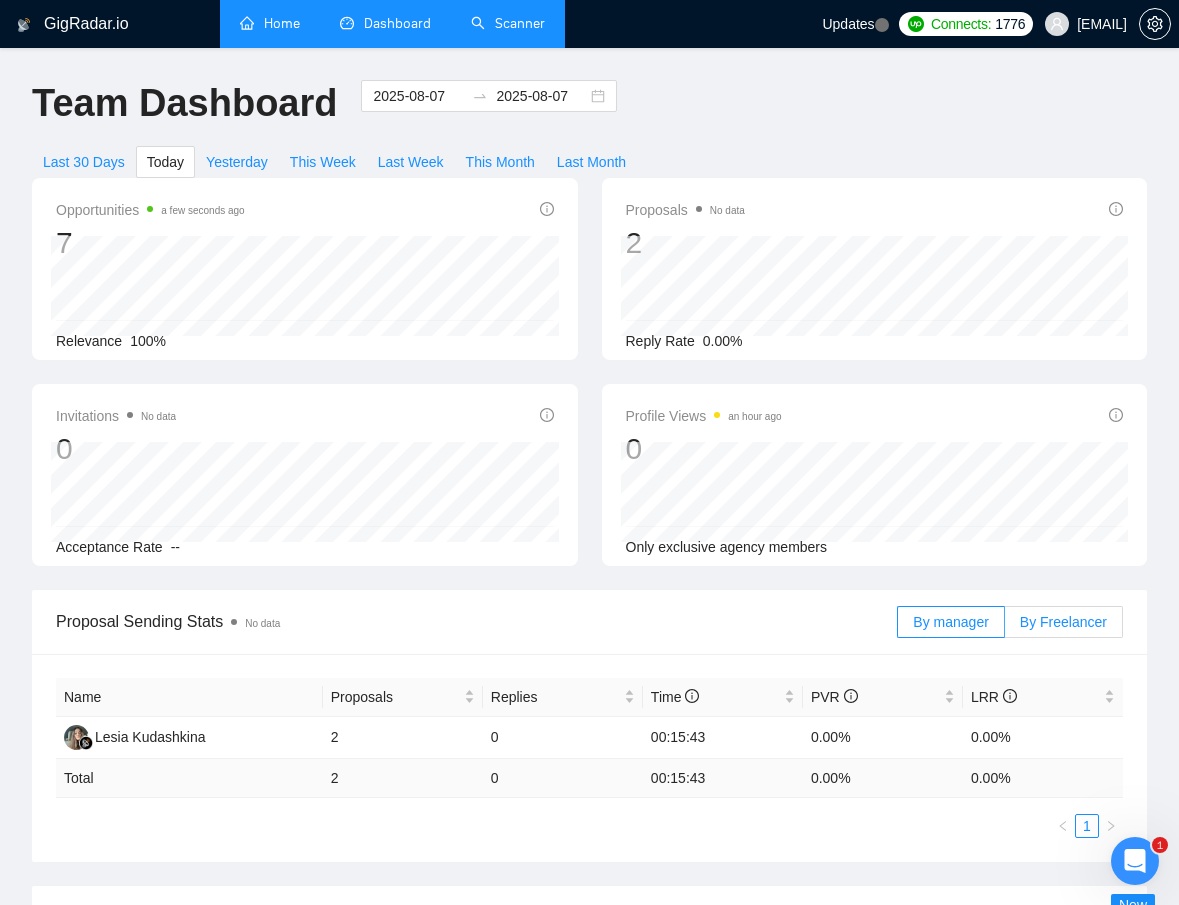 click on "By Freelancer" at bounding box center (1063, 622) 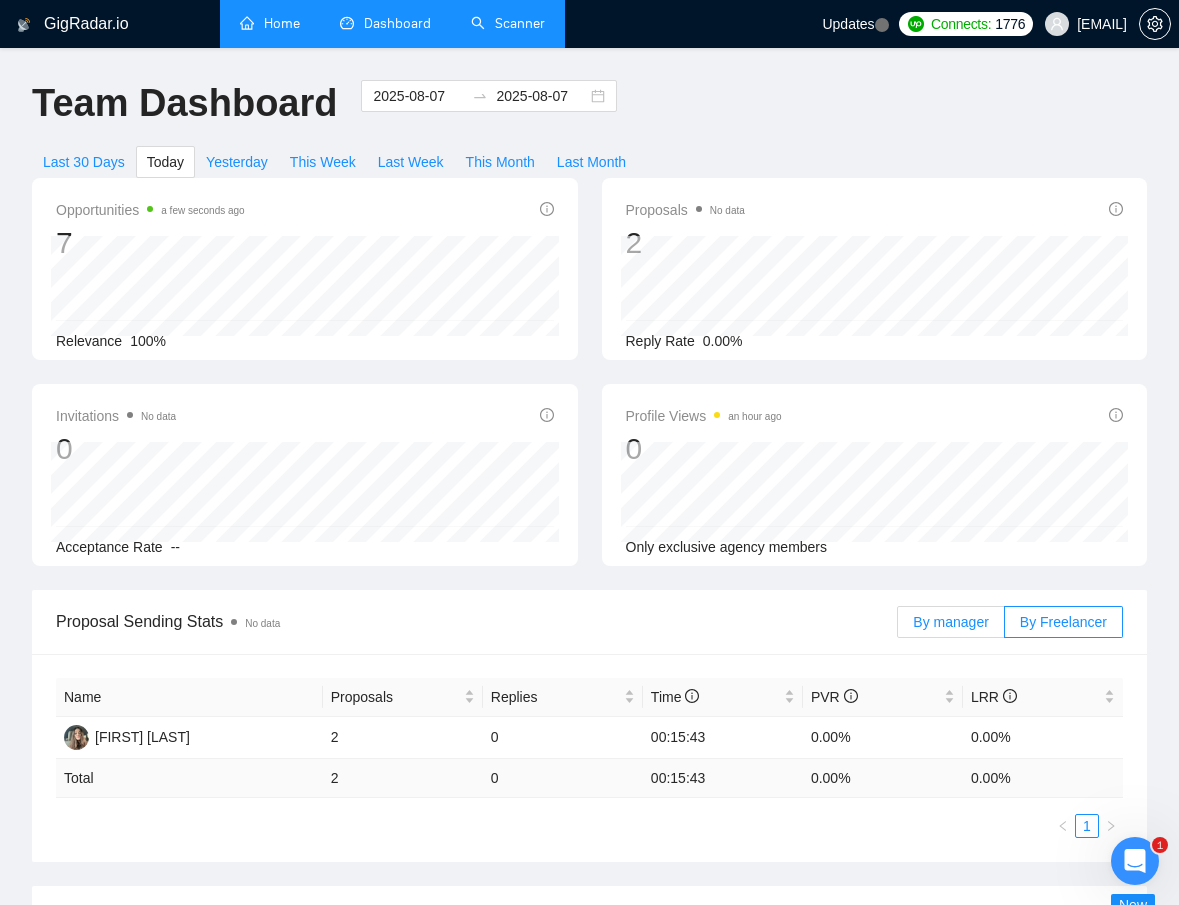 click on "By manager" at bounding box center [950, 622] 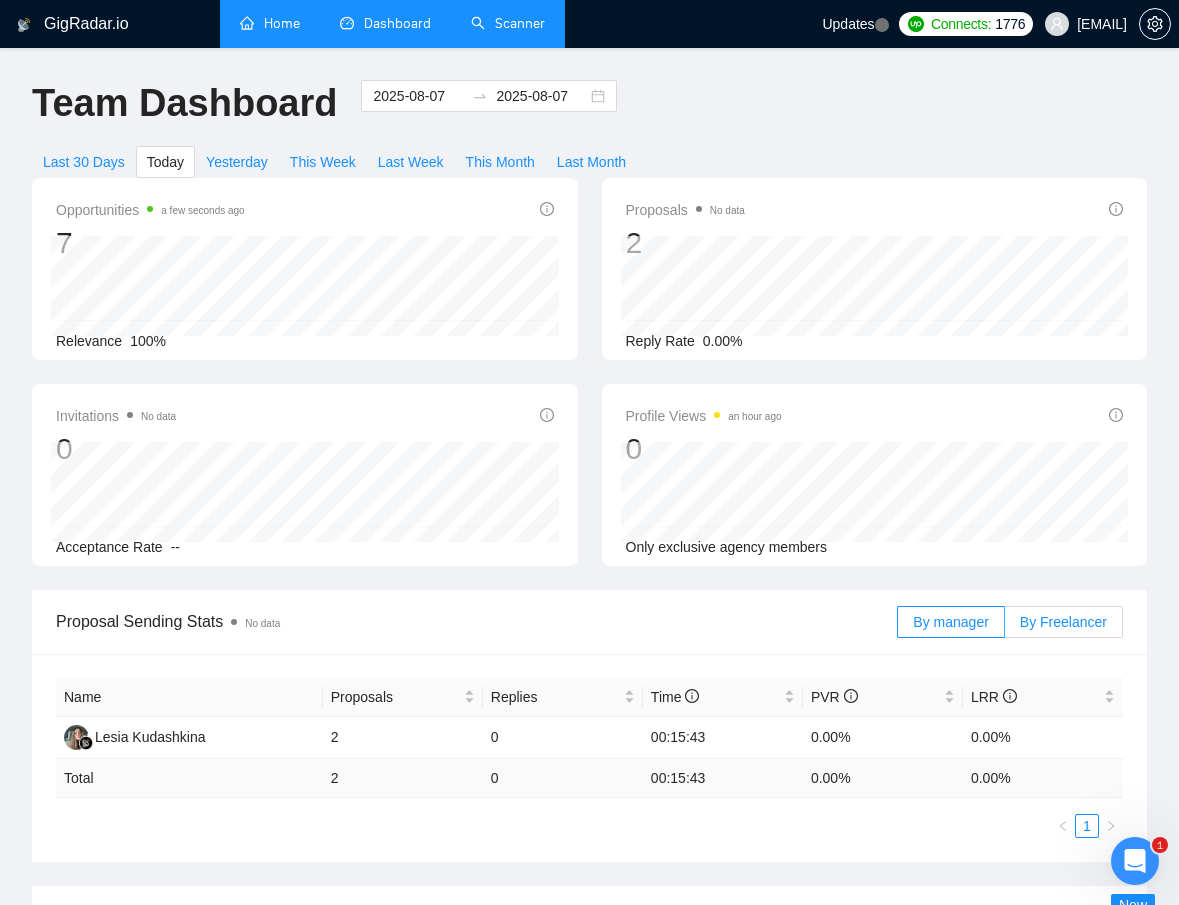 click on "By Freelancer" at bounding box center (1064, 622) 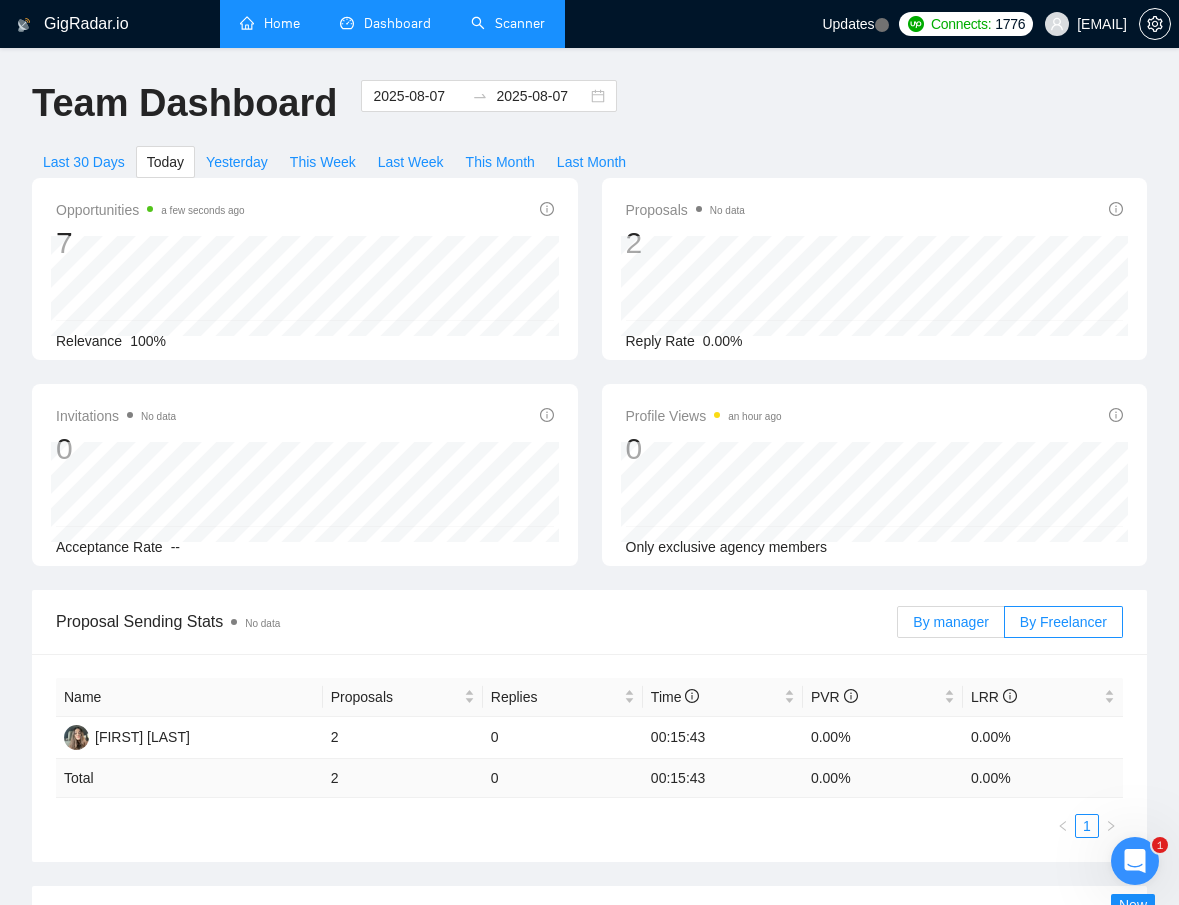 click on "By manager" at bounding box center [950, 622] 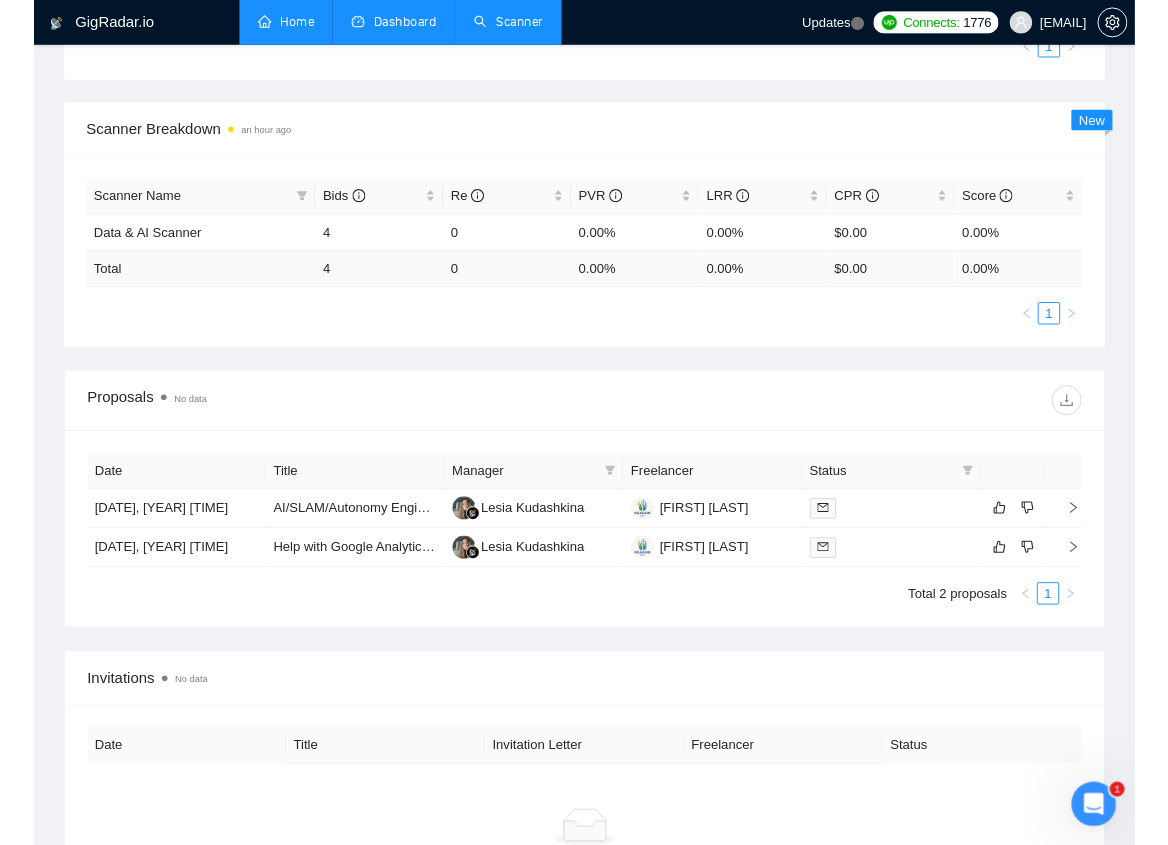 scroll, scrollTop: 786, scrollLeft: 0, axis: vertical 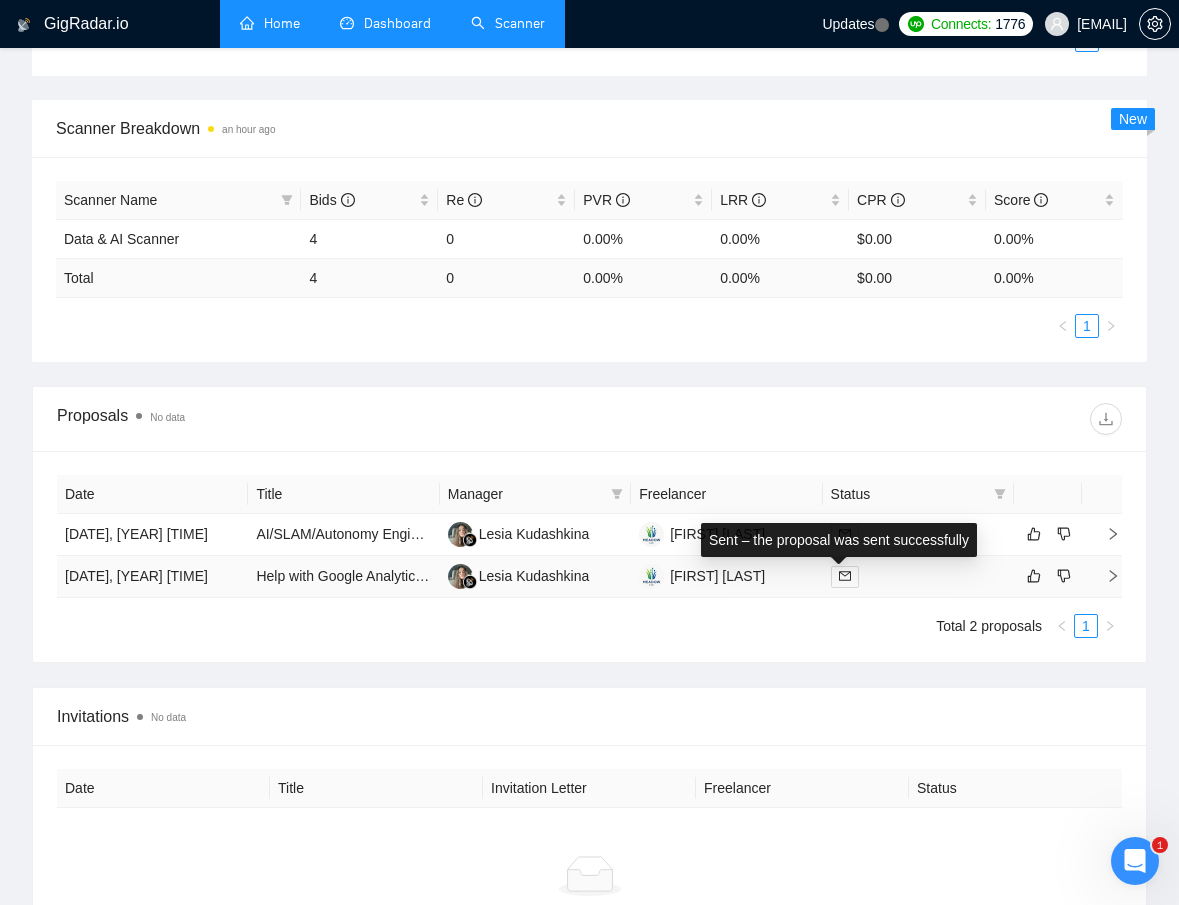 click 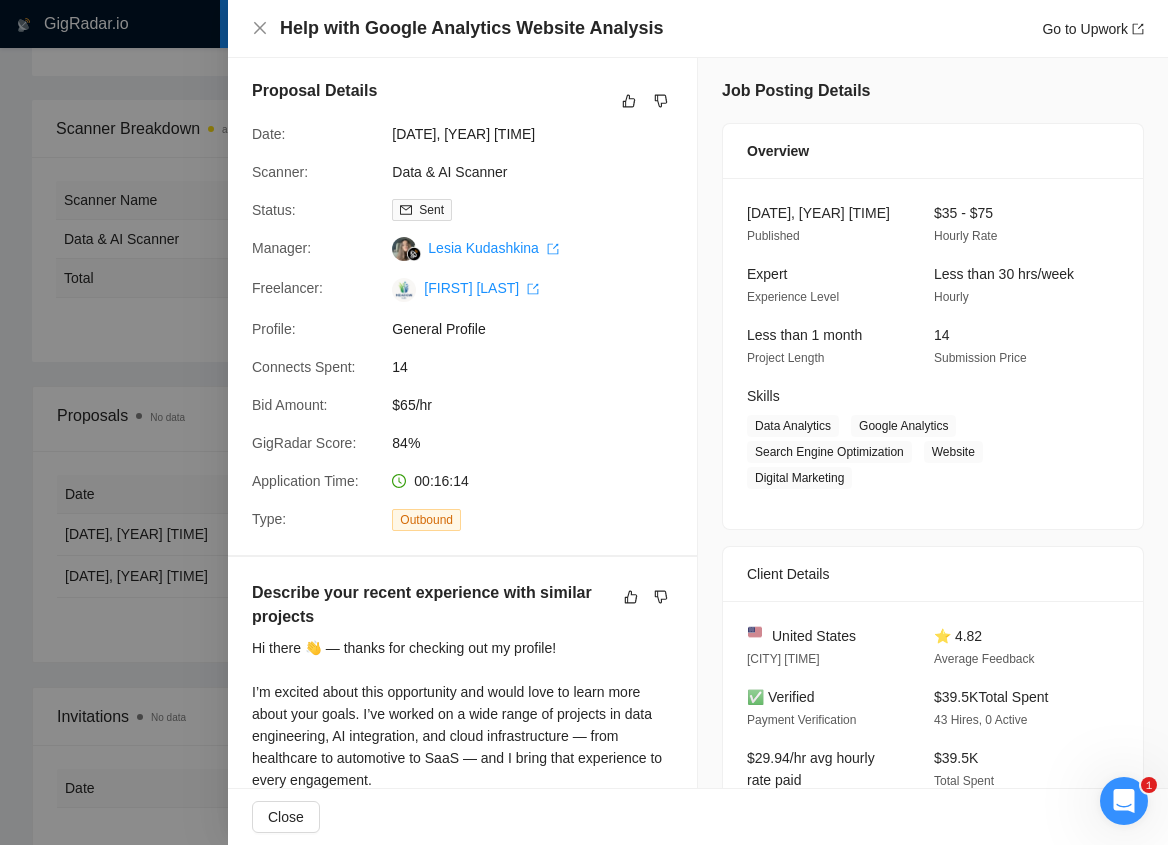 scroll, scrollTop: 0, scrollLeft: 0, axis: both 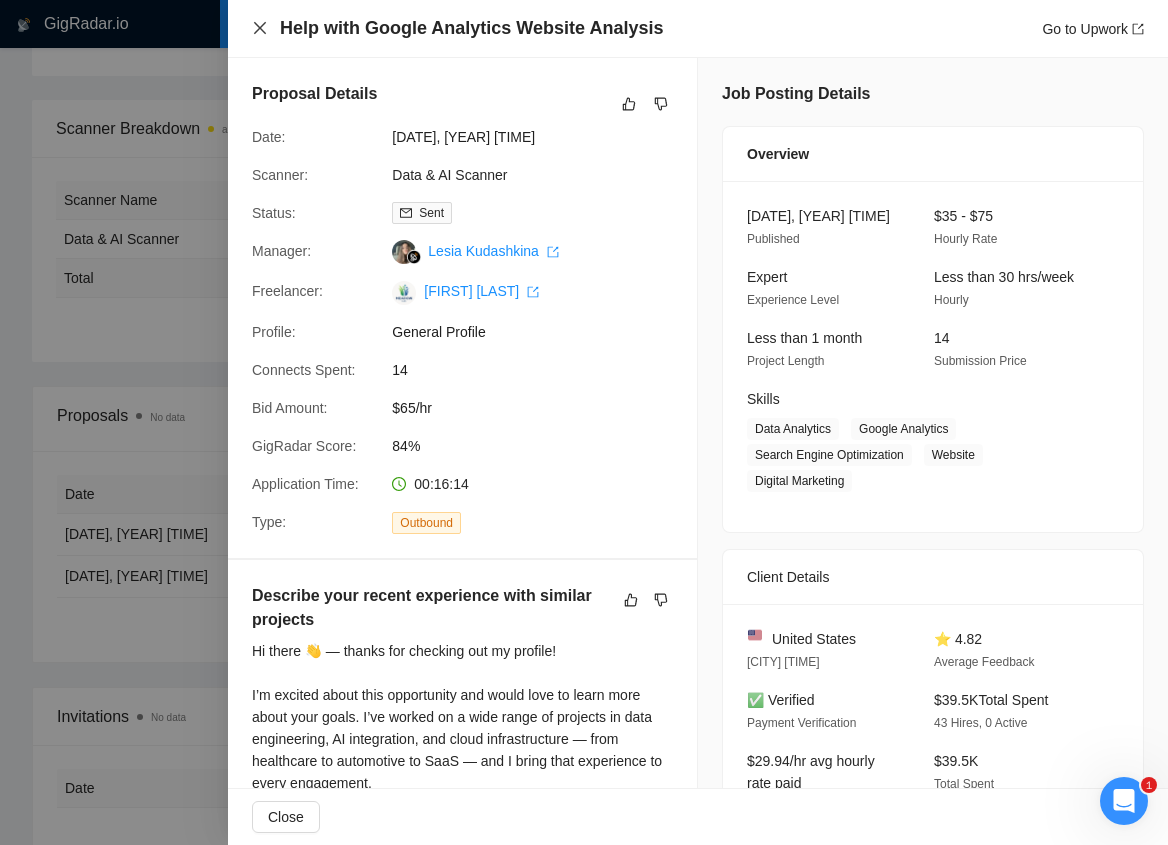 click 